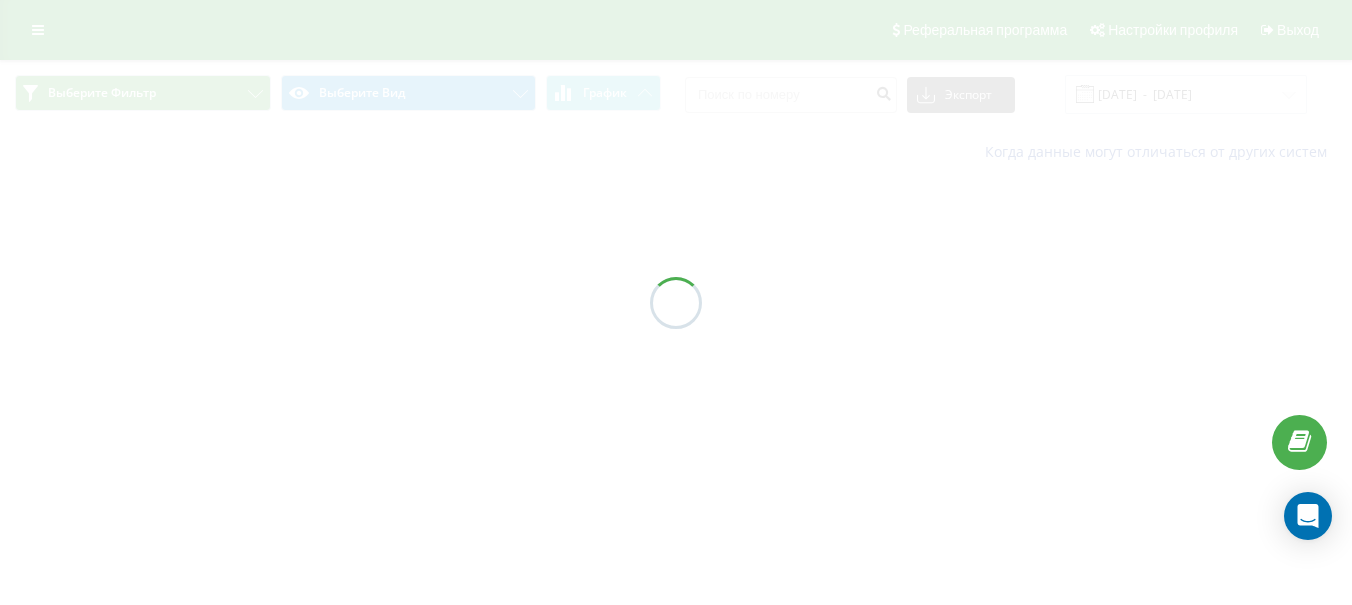 scroll, scrollTop: 0, scrollLeft: 0, axis: both 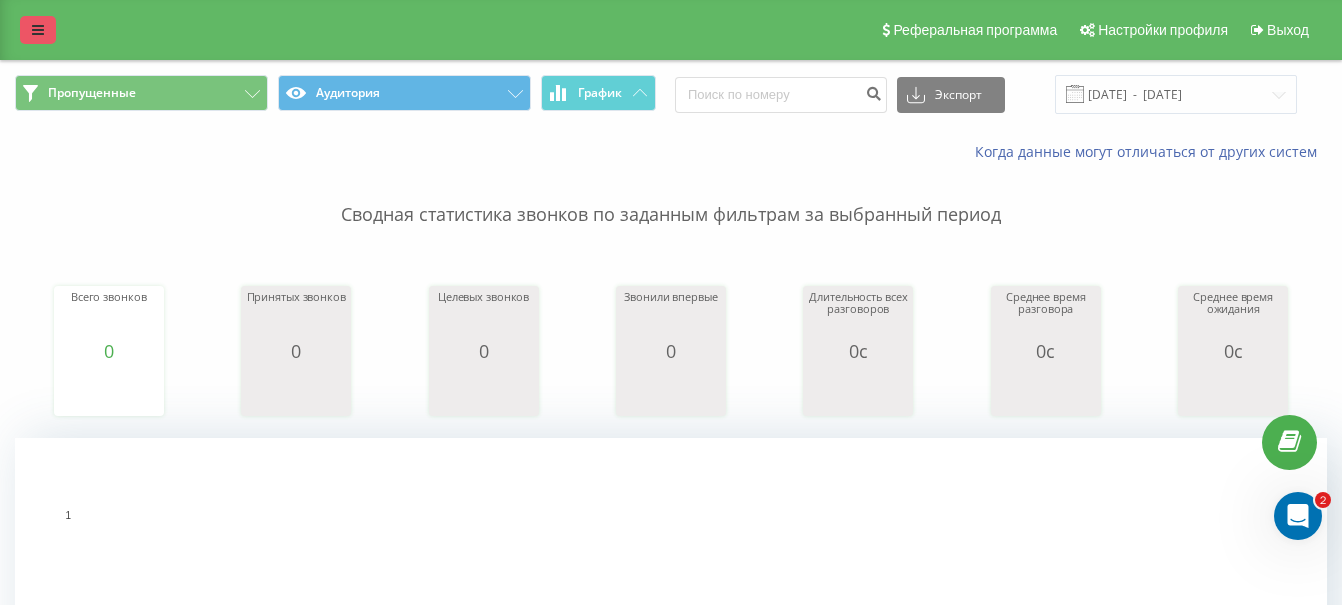 click at bounding box center (38, 30) 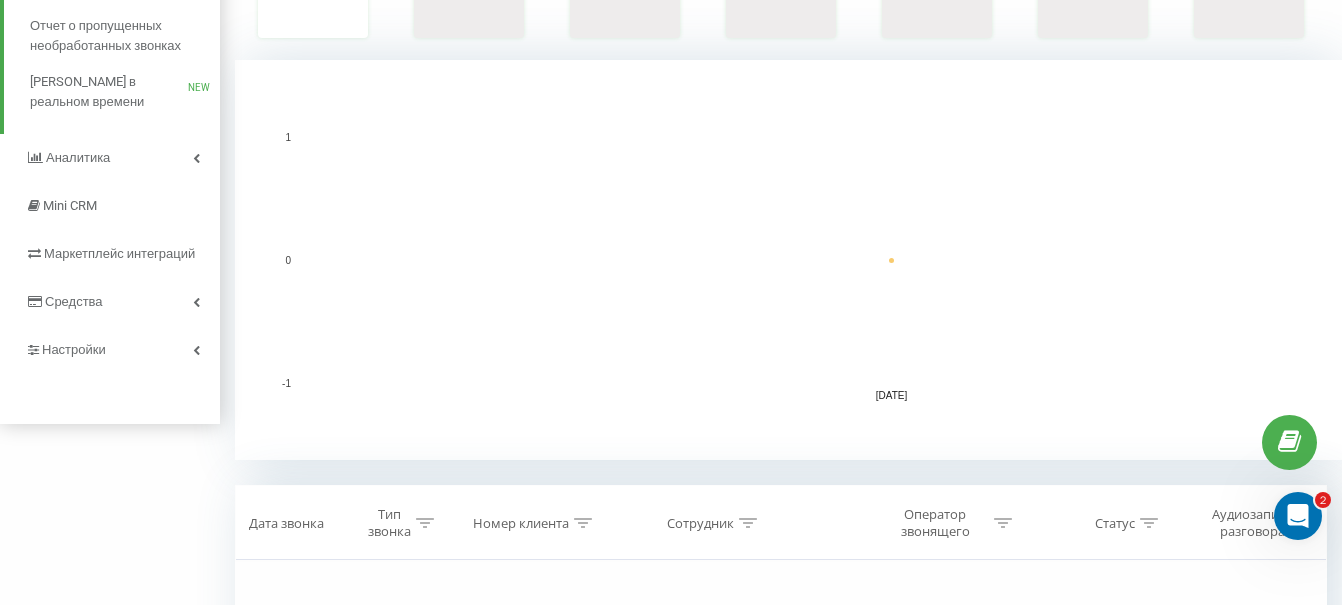 scroll, scrollTop: 347, scrollLeft: 0, axis: vertical 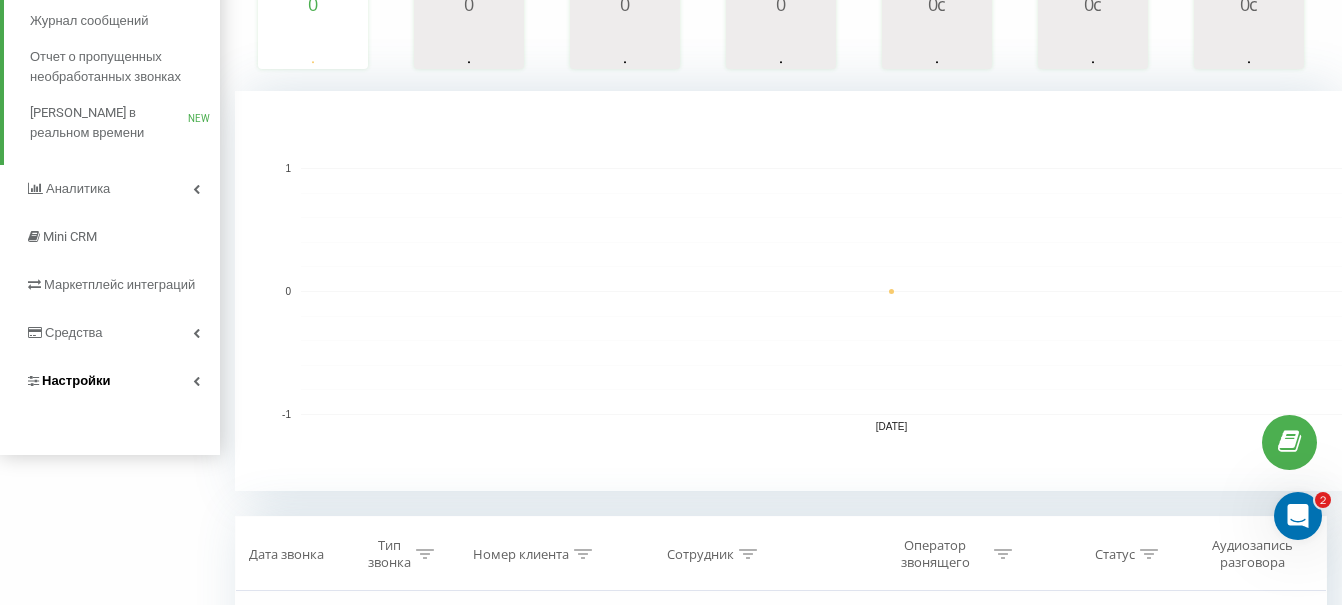 click on "Настройки" at bounding box center [110, 381] 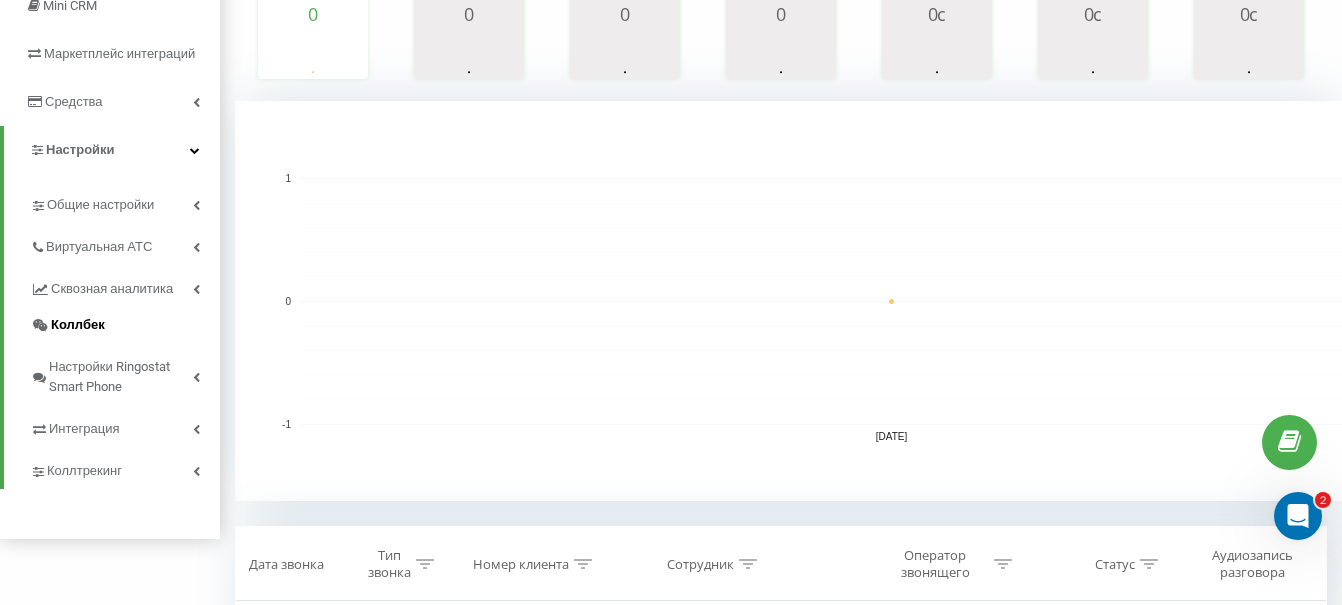 scroll, scrollTop: 368, scrollLeft: 0, axis: vertical 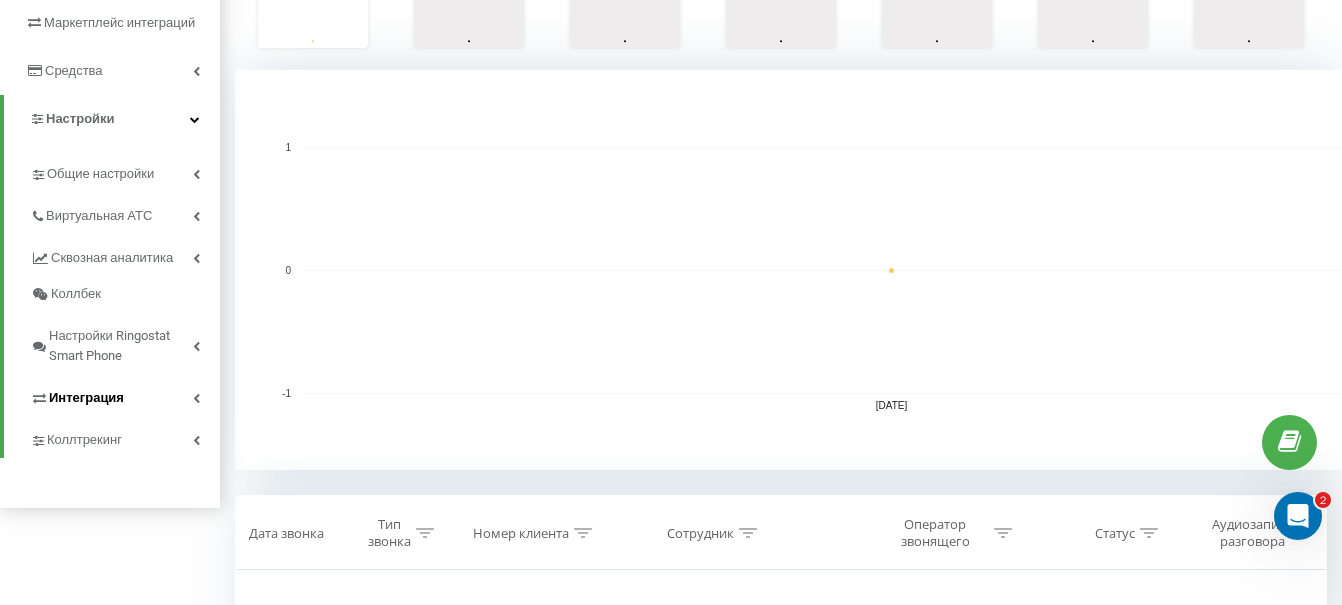 click on "Интеграция" at bounding box center (125, 395) 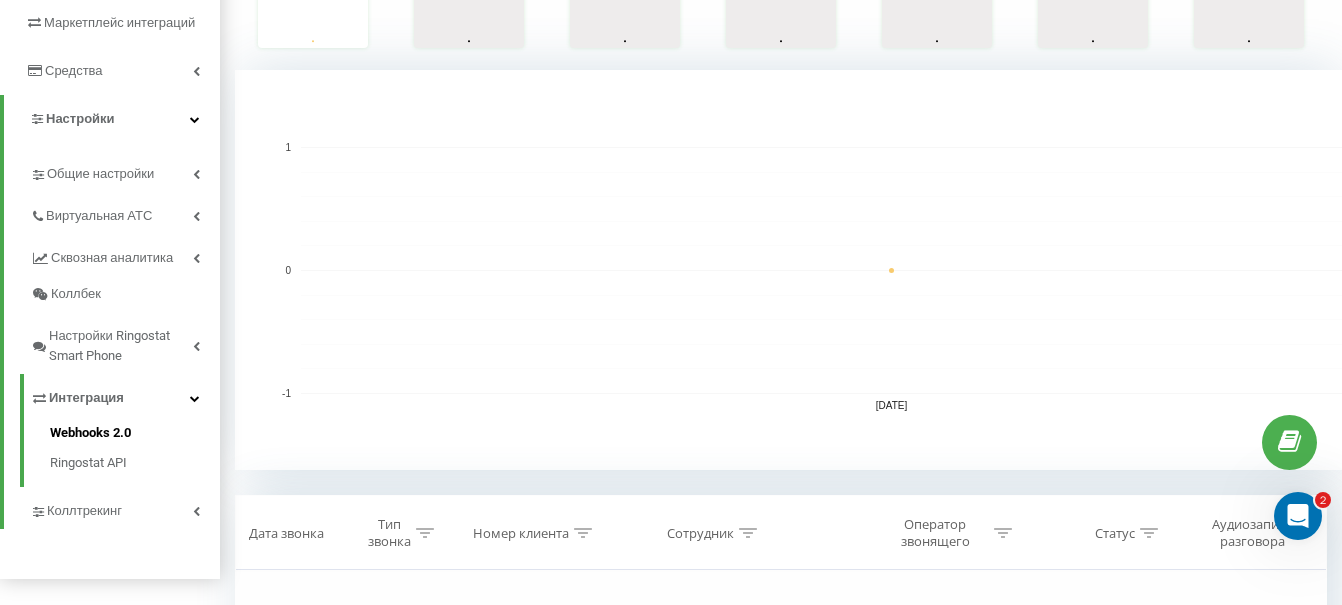 click on "Webhooks 2.0" at bounding box center (135, 435) 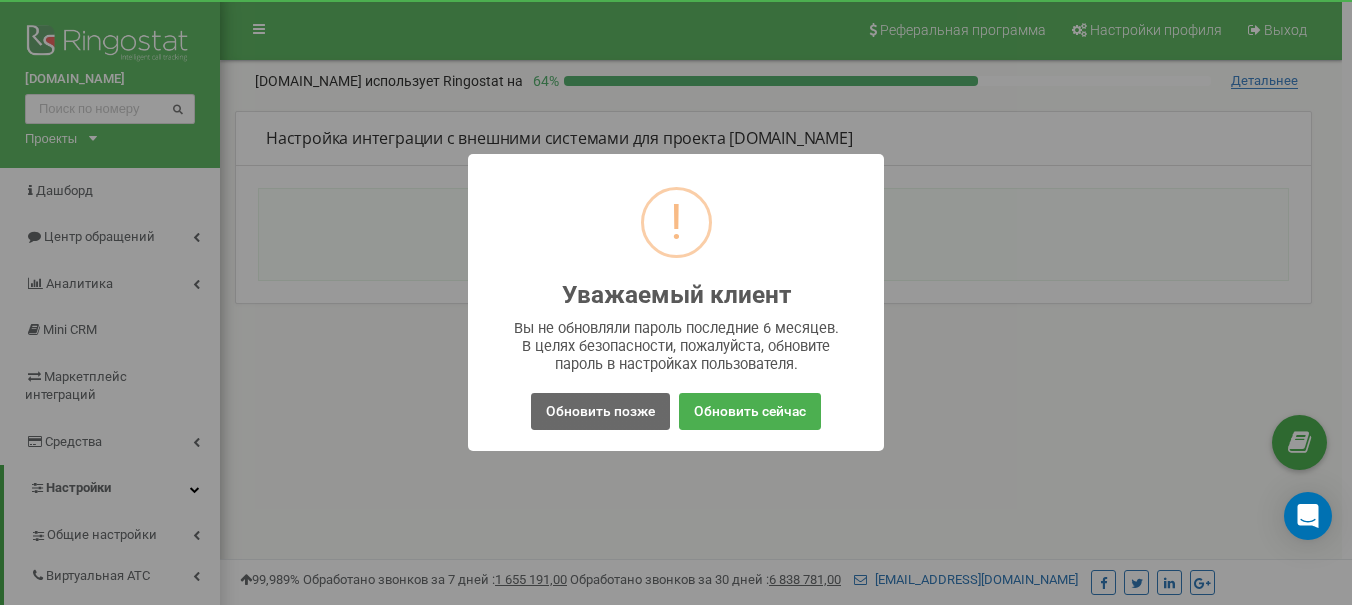 scroll, scrollTop: 0, scrollLeft: 0, axis: both 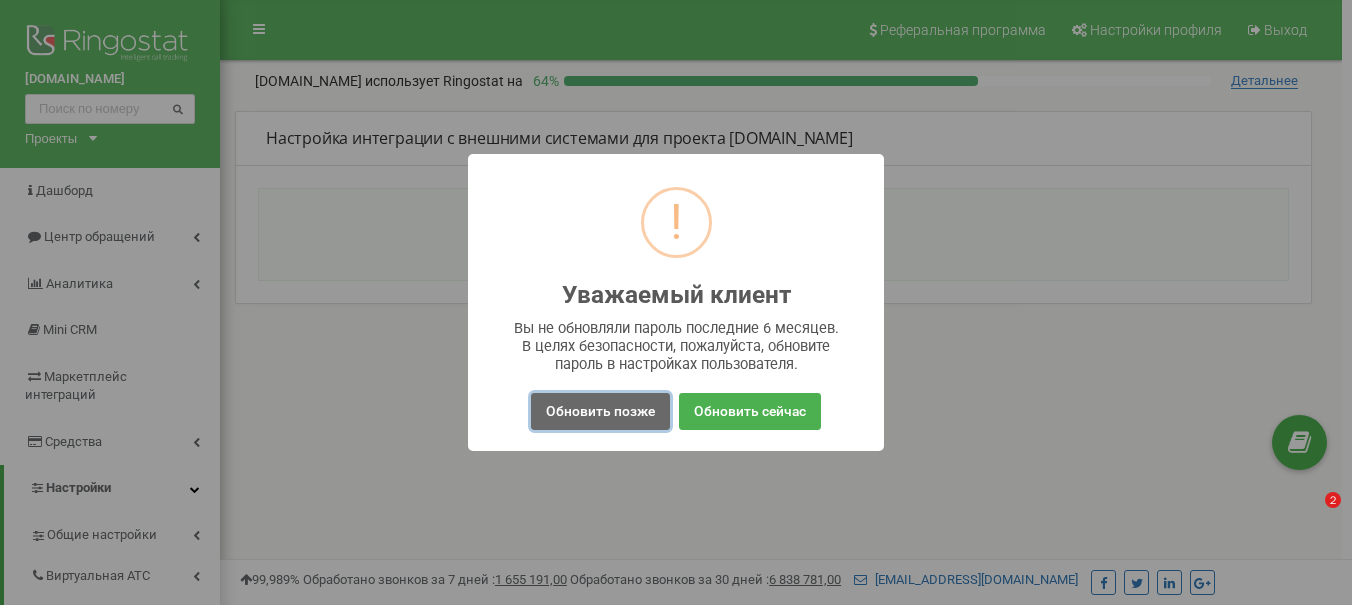 click on "Обновить позже" at bounding box center [600, 411] 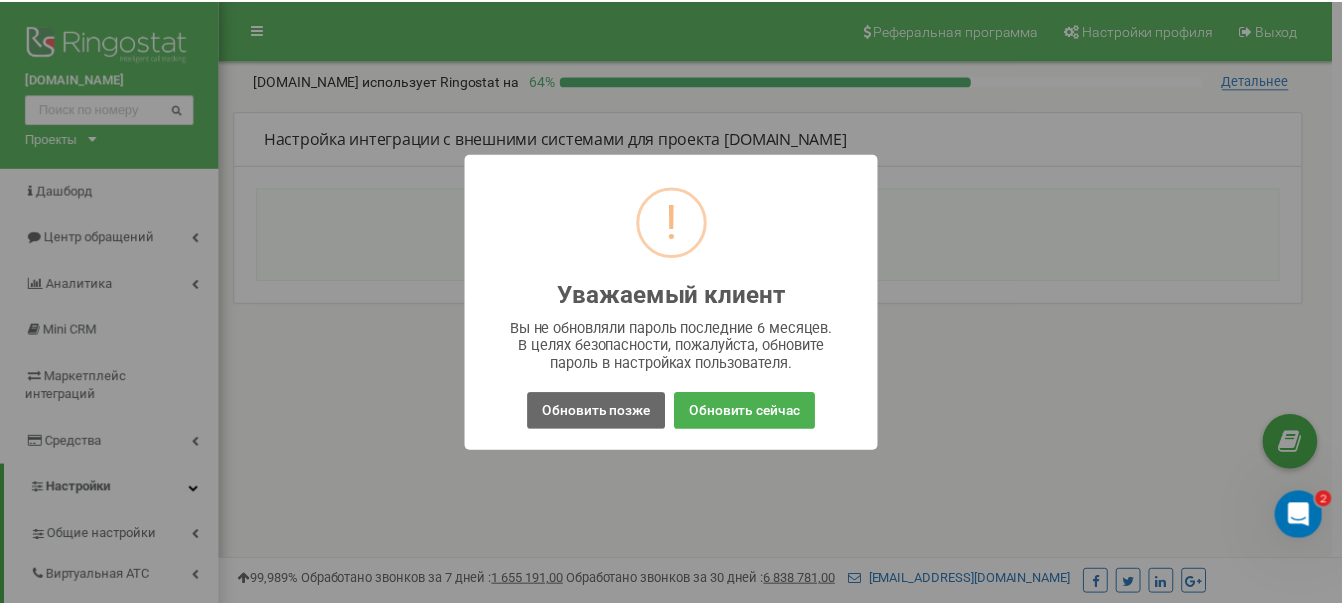 scroll, scrollTop: 0, scrollLeft: 0, axis: both 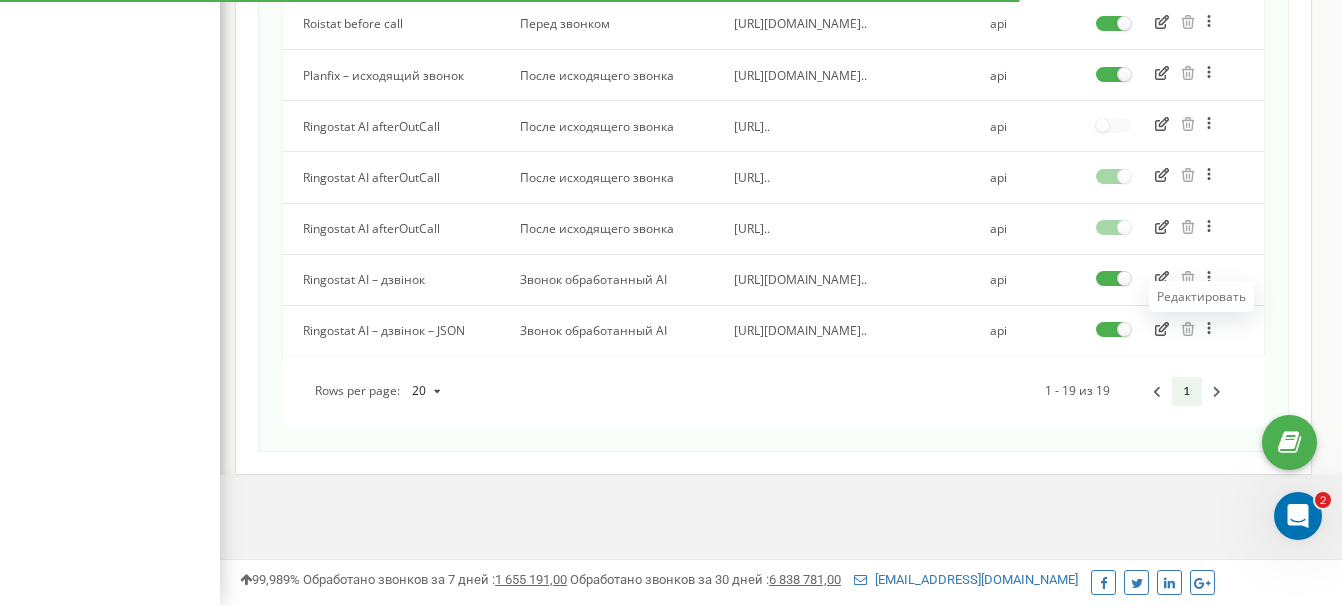 click 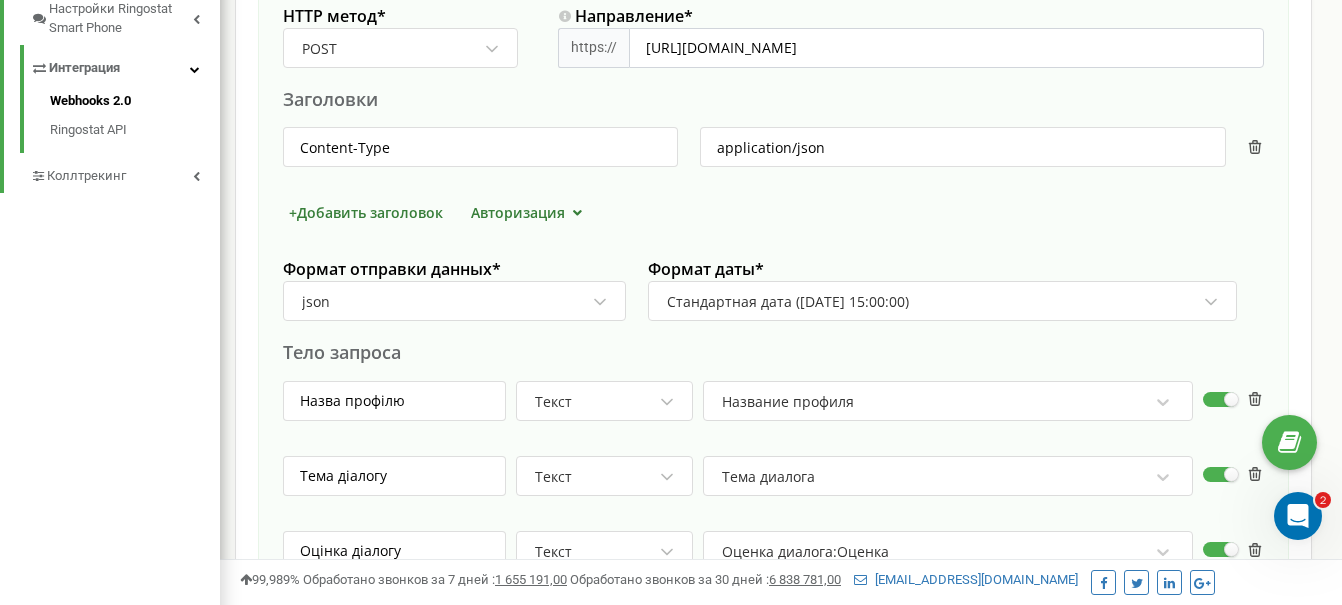 scroll, scrollTop: 707, scrollLeft: 0, axis: vertical 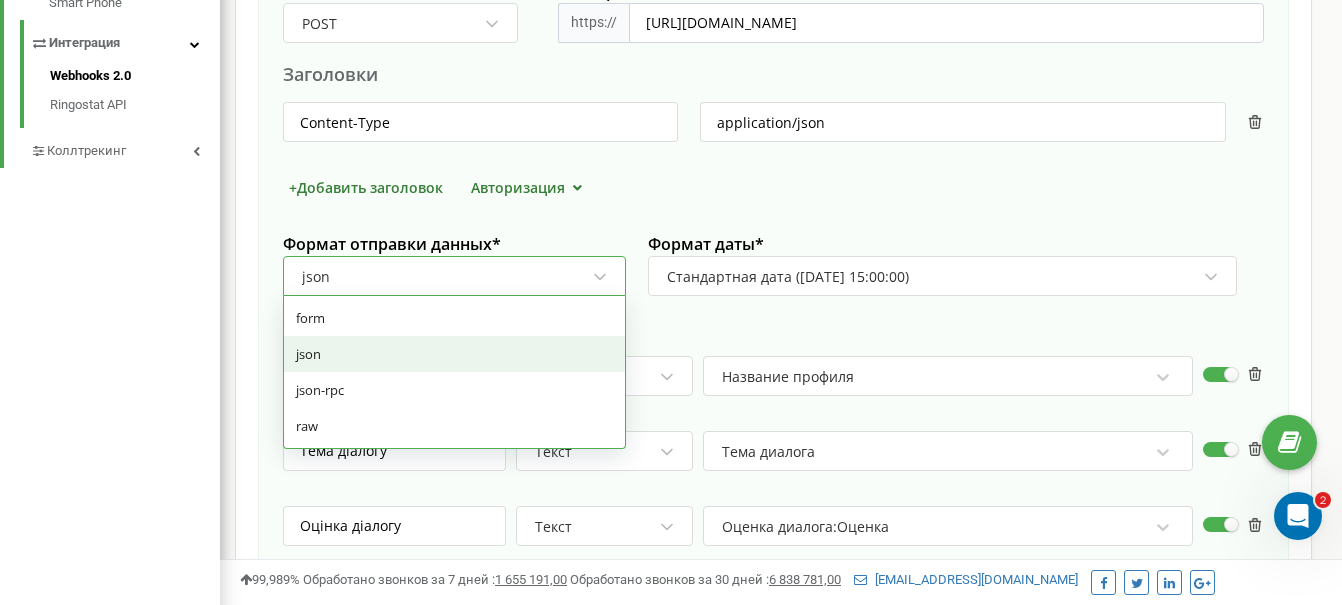 click on "json" at bounding box center (445, 277) 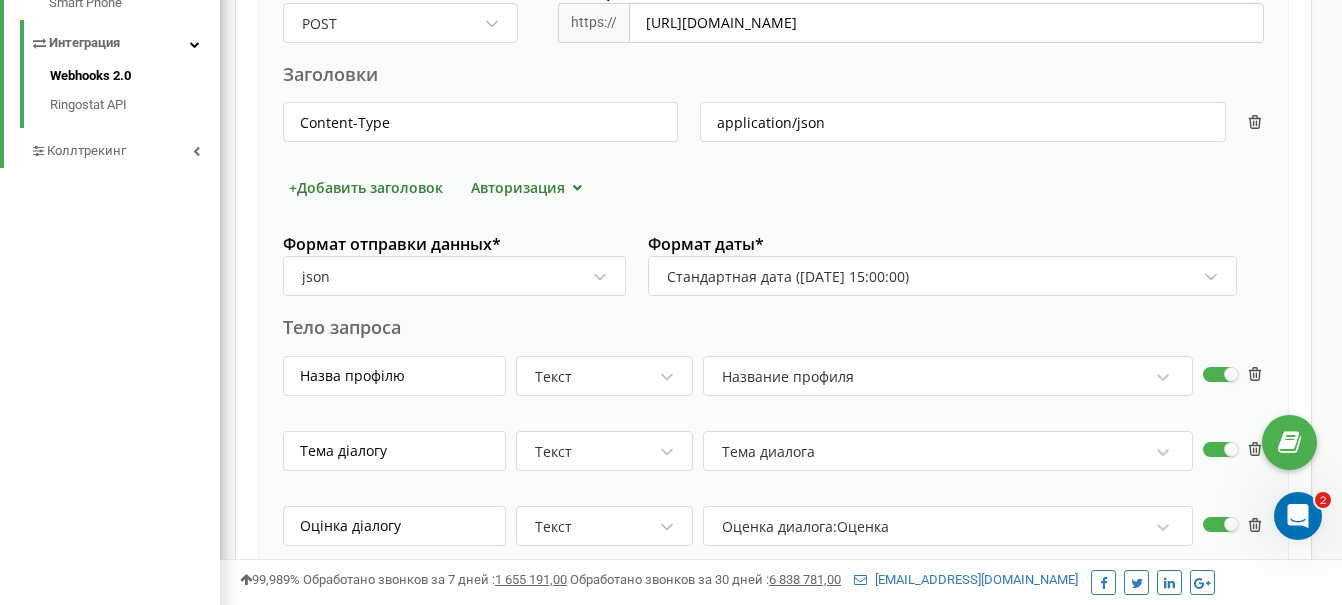 click on "json" at bounding box center [445, 277] 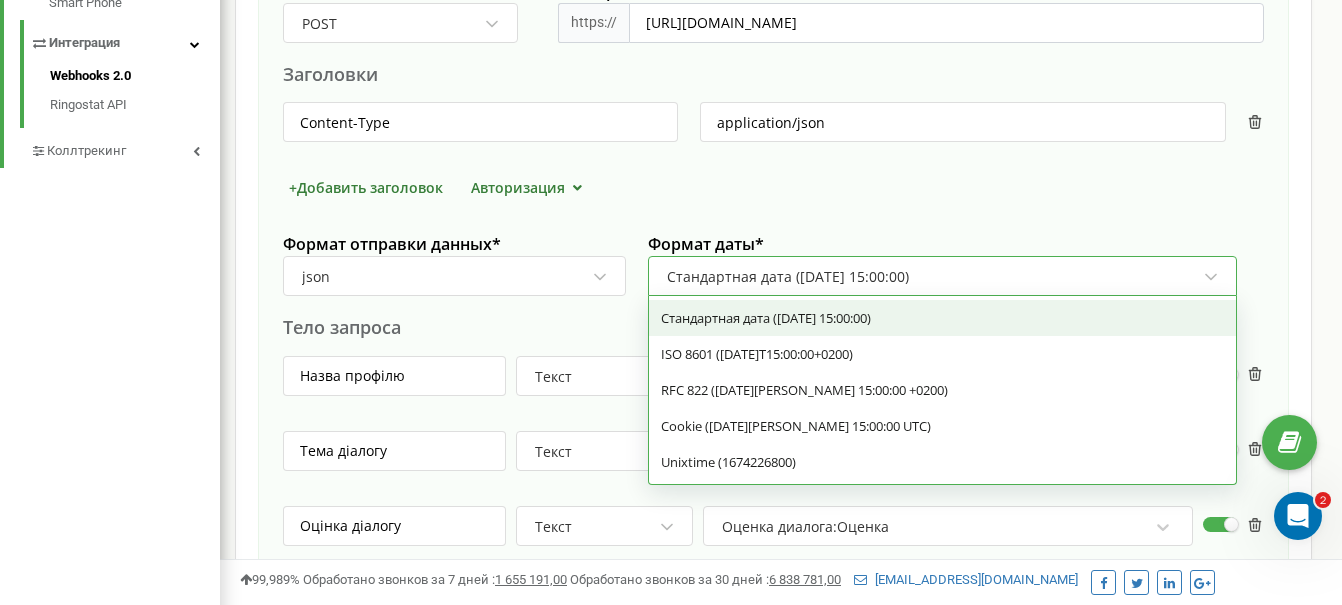 click on "Стандартная дата ([DATE] 15:00:00)" at bounding box center (788, 277) 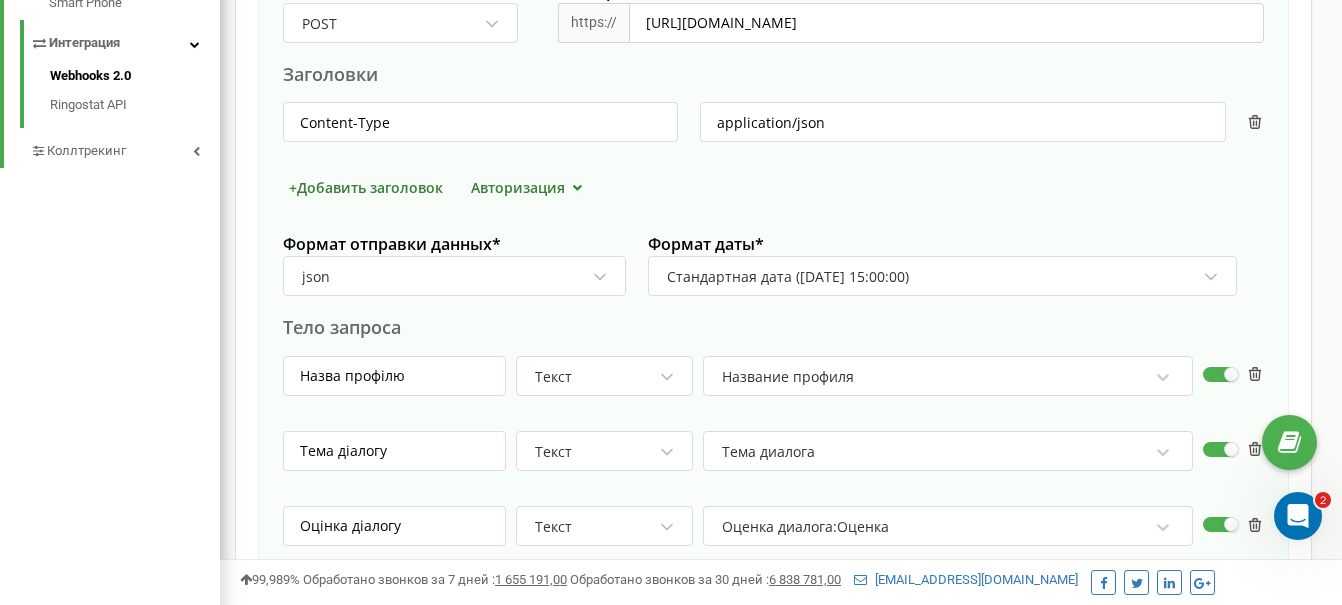 click on "Стандартная дата ([DATE] 15:00:00)" at bounding box center (788, 277) 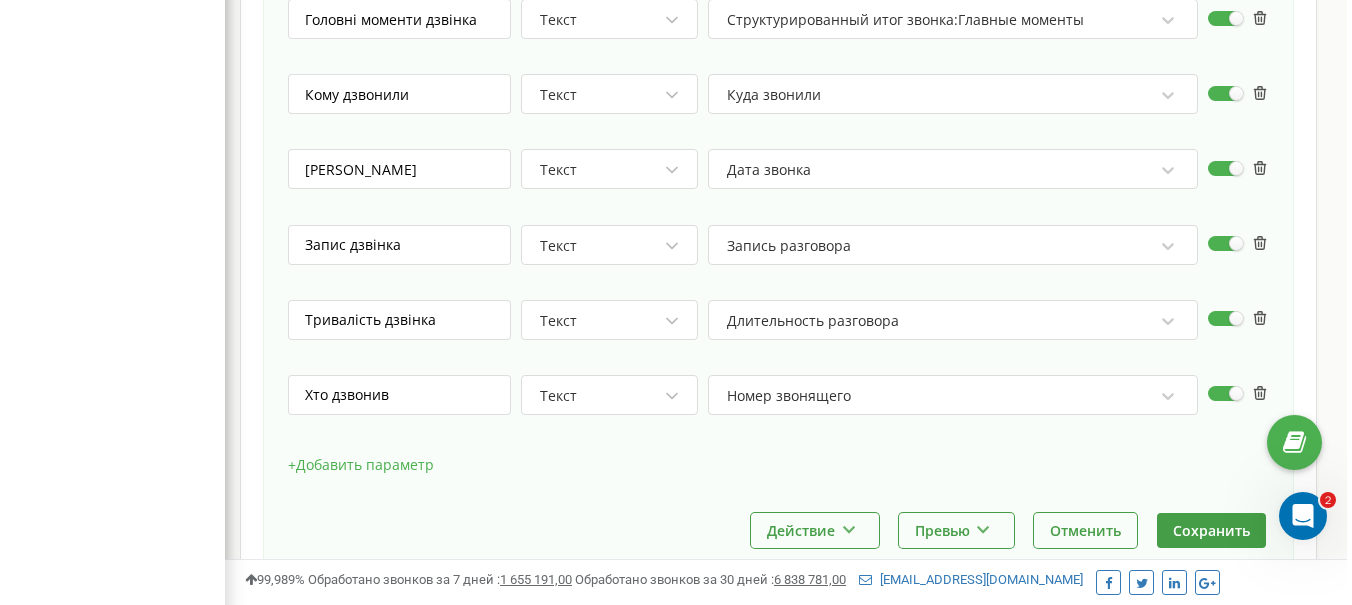 scroll, scrollTop: 1785, scrollLeft: 0, axis: vertical 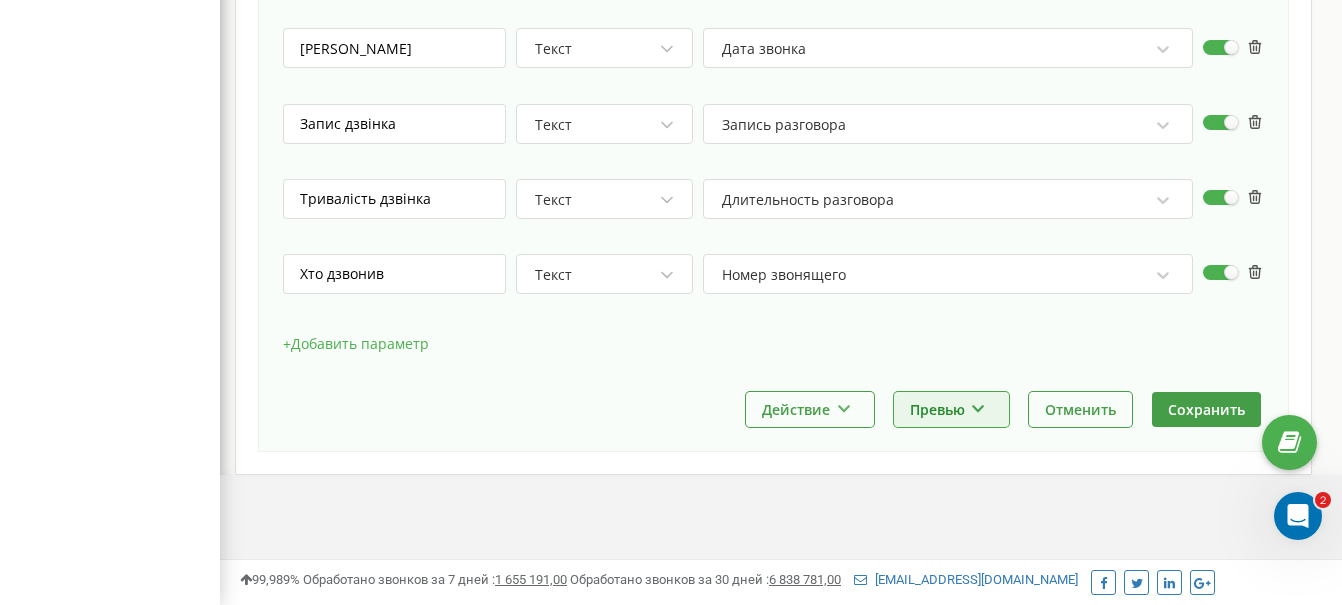 click on "Превью" at bounding box center (951, 409) 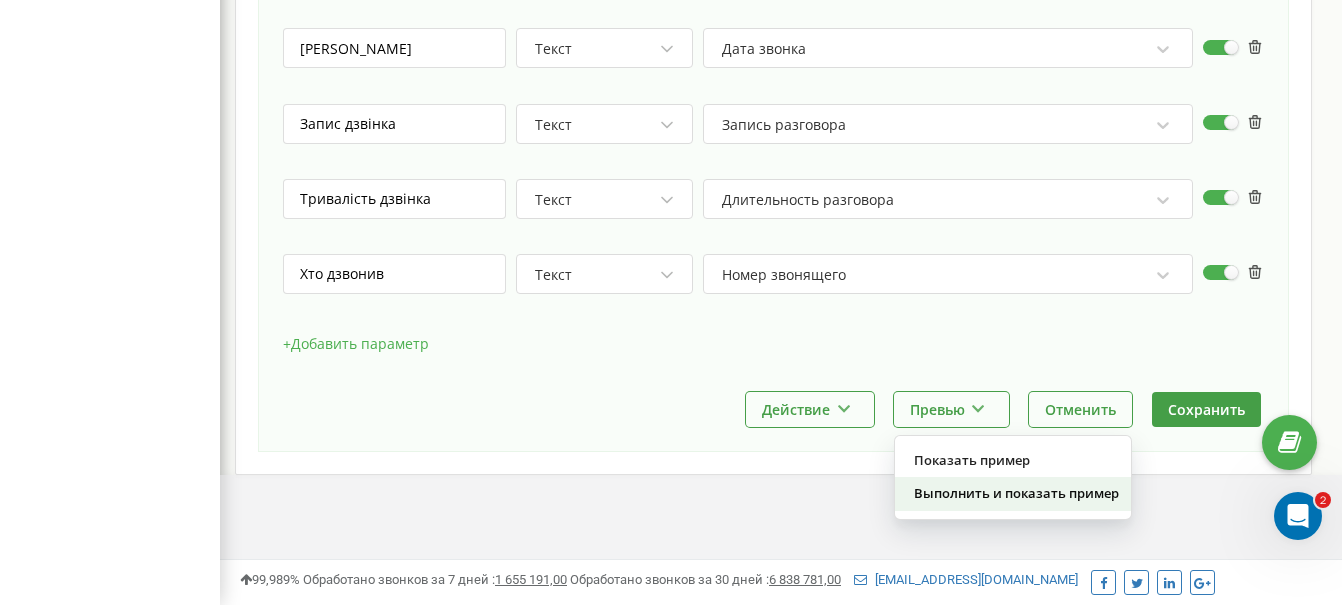 click on "Выполнить и показать пример" at bounding box center [1013, 493] 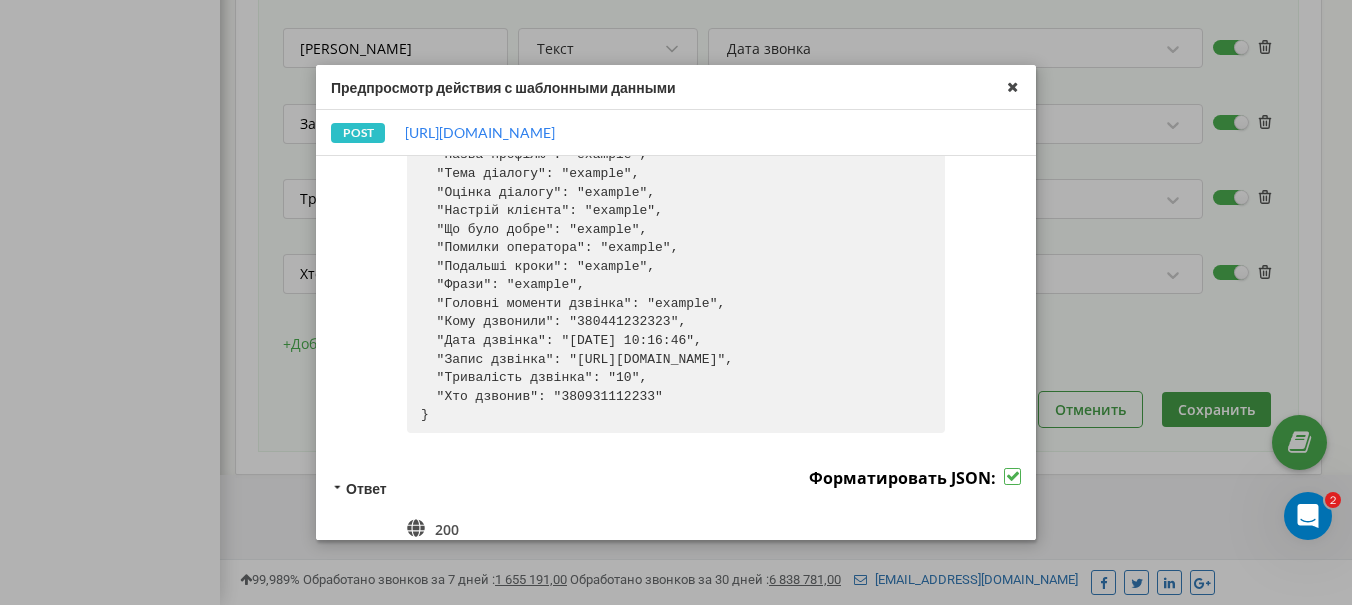 scroll, scrollTop: 241, scrollLeft: 0, axis: vertical 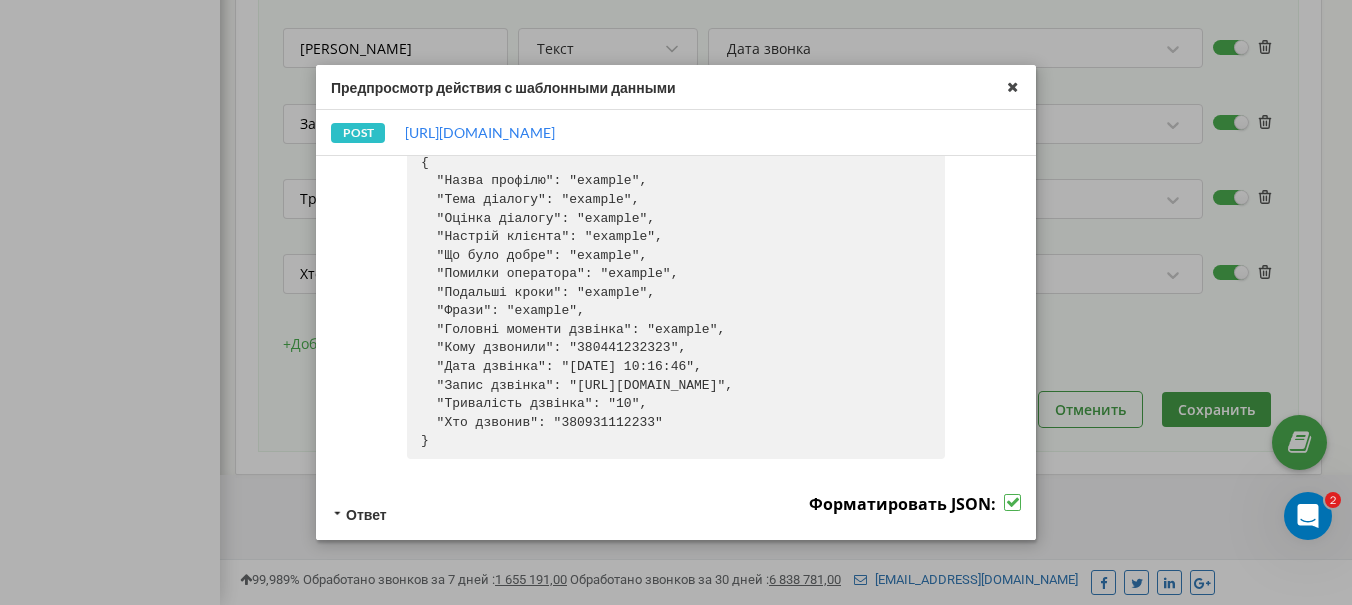 drag, startPoint x: 655, startPoint y: 423, endPoint x: 563, endPoint y: 423, distance: 92 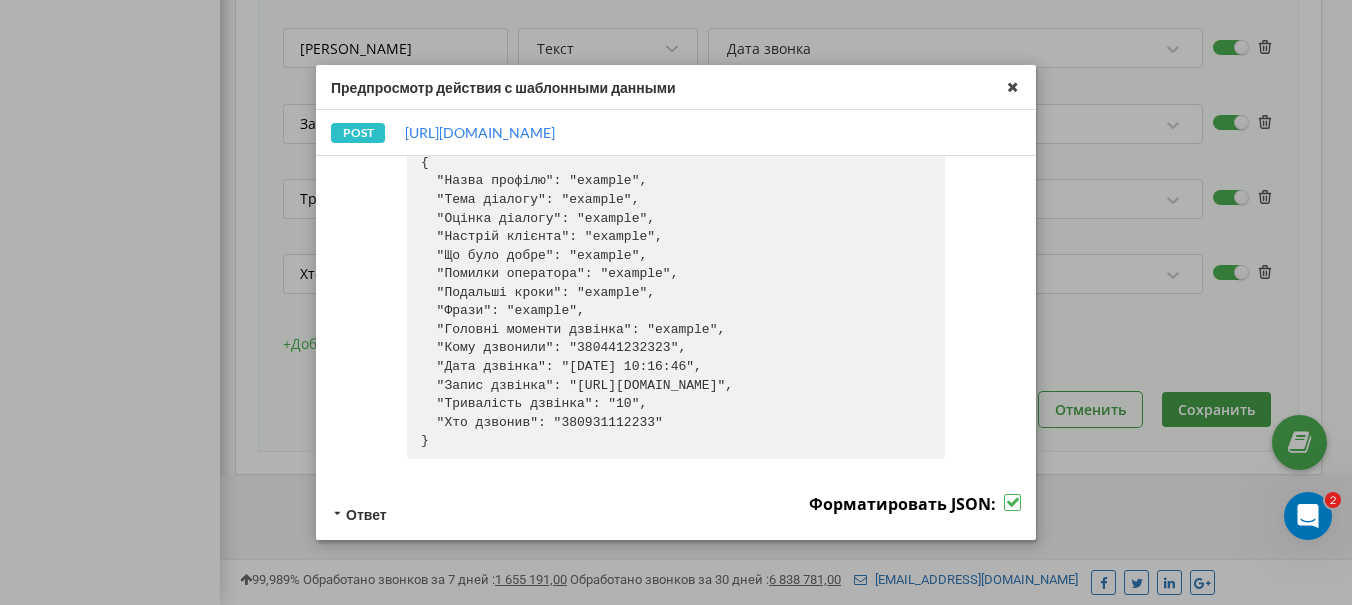 copy on "380931112233" 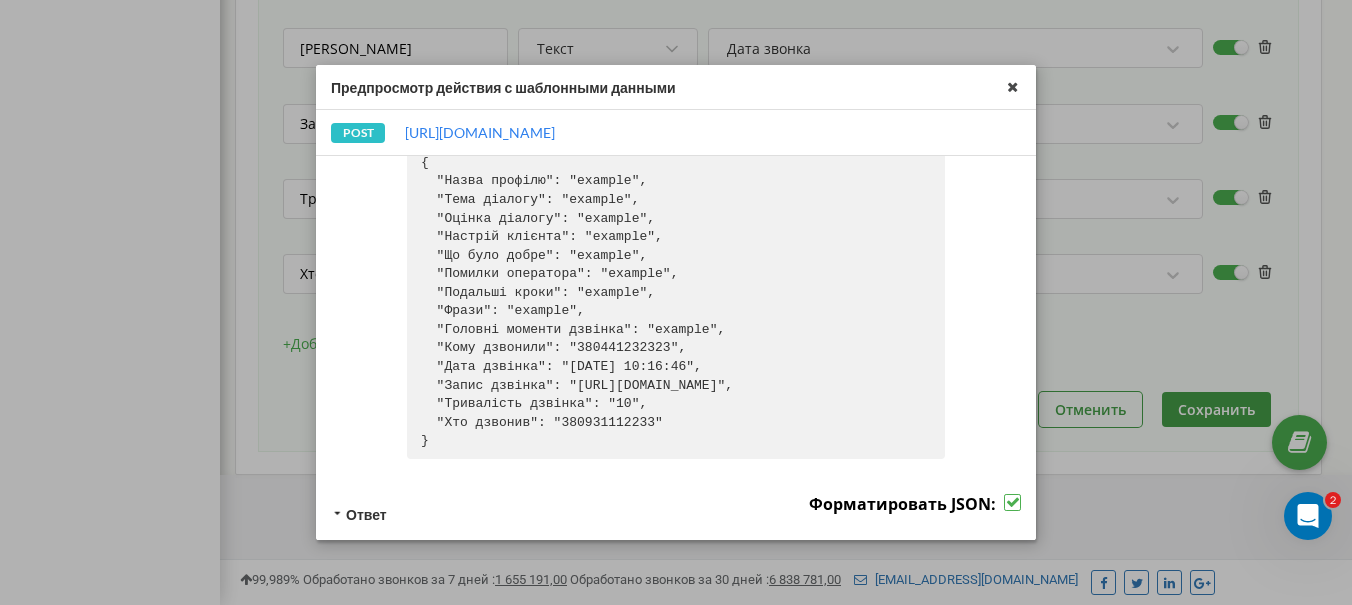 click on "{
"Назва профілю": "example",
"Тема діалогу": "example",
"Оцінка діалогу": "example",
"Настрій клієнта": "example",
"Що було добре": "example",
"Помилки оператора": "example",
"Подальші кроки": "example",
"Фрази": "example",
"Головні моменти дзвінка": "example",
"Кому дзвонили": "380441232323",
"Дата дзвінка": "[DATE] 10:16:46",
"Запис дзвінка": "[URL][DOMAIN_NAME]",
"Тривалість дзвінка": "10",
"Хто дзвонив": "380931112233"
}" at bounding box center [676, 302] 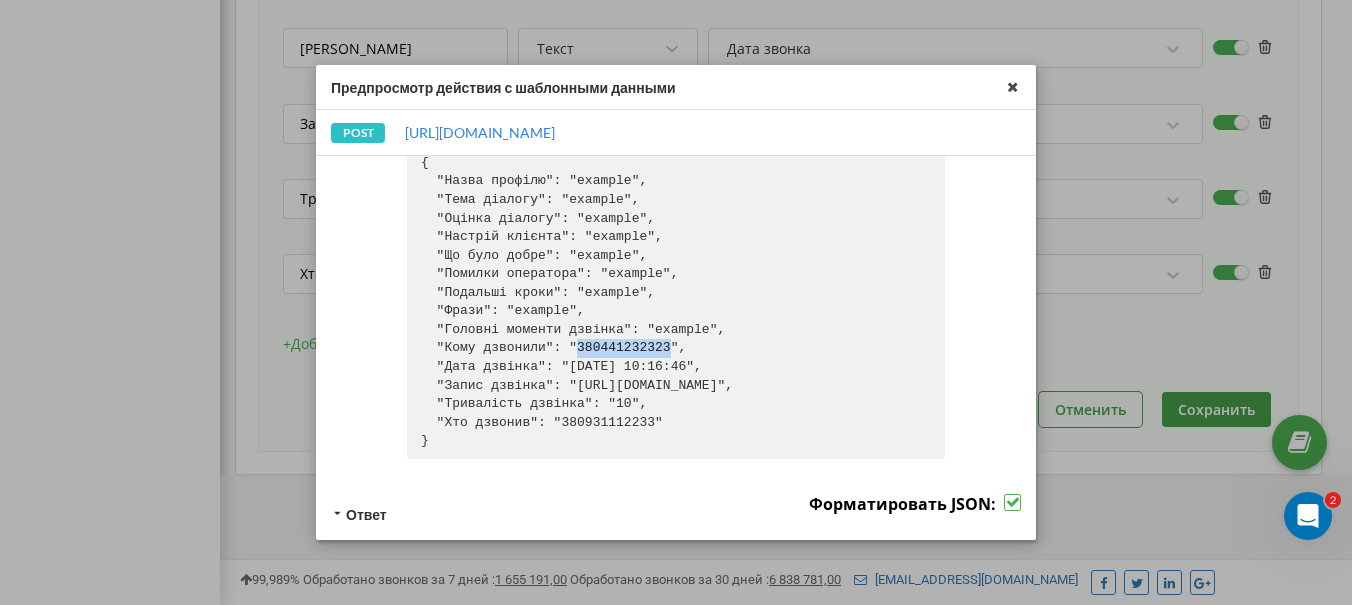 drag, startPoint x: 670, startPoint y: 348, endPoint x: 576, endPoint y: 348, distance: 94 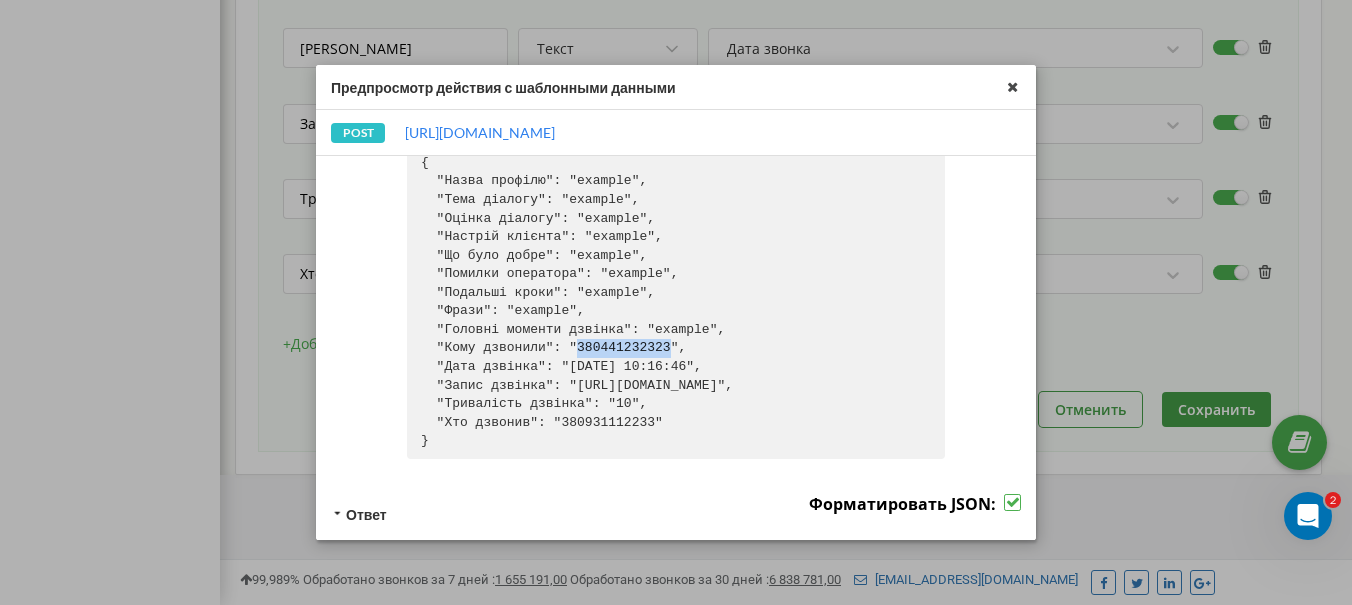 copy on "380441232323" 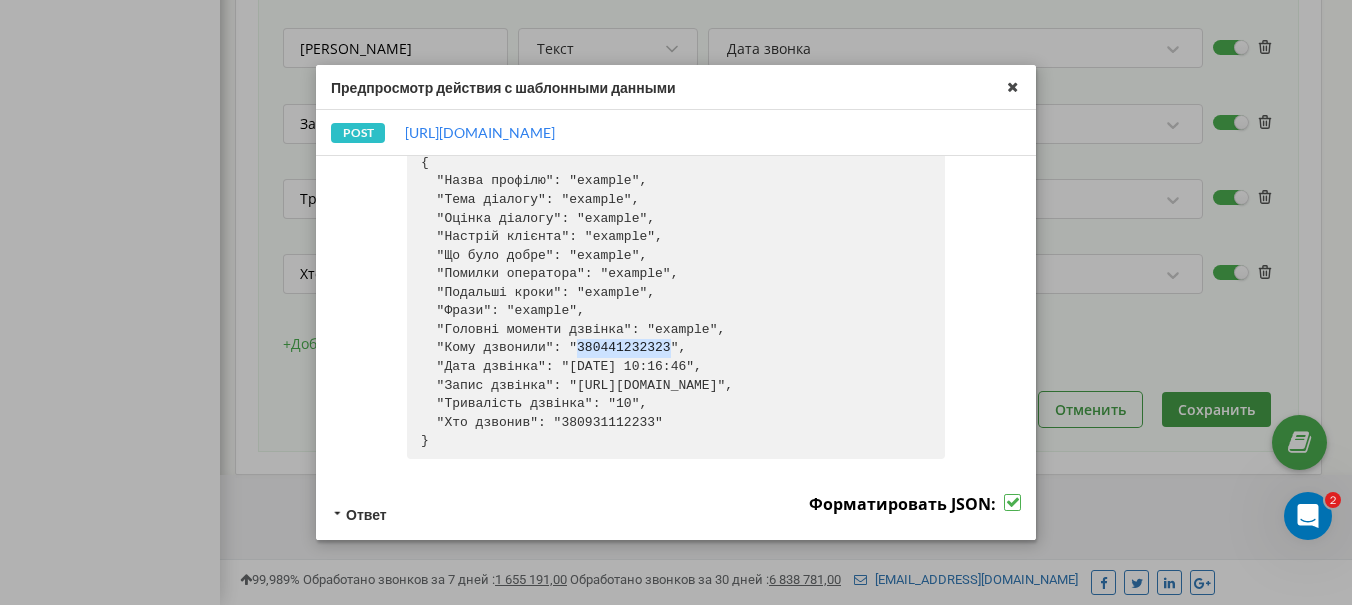 scroll, scrollTop: 431, scrollLeft: 0, axis: vertical 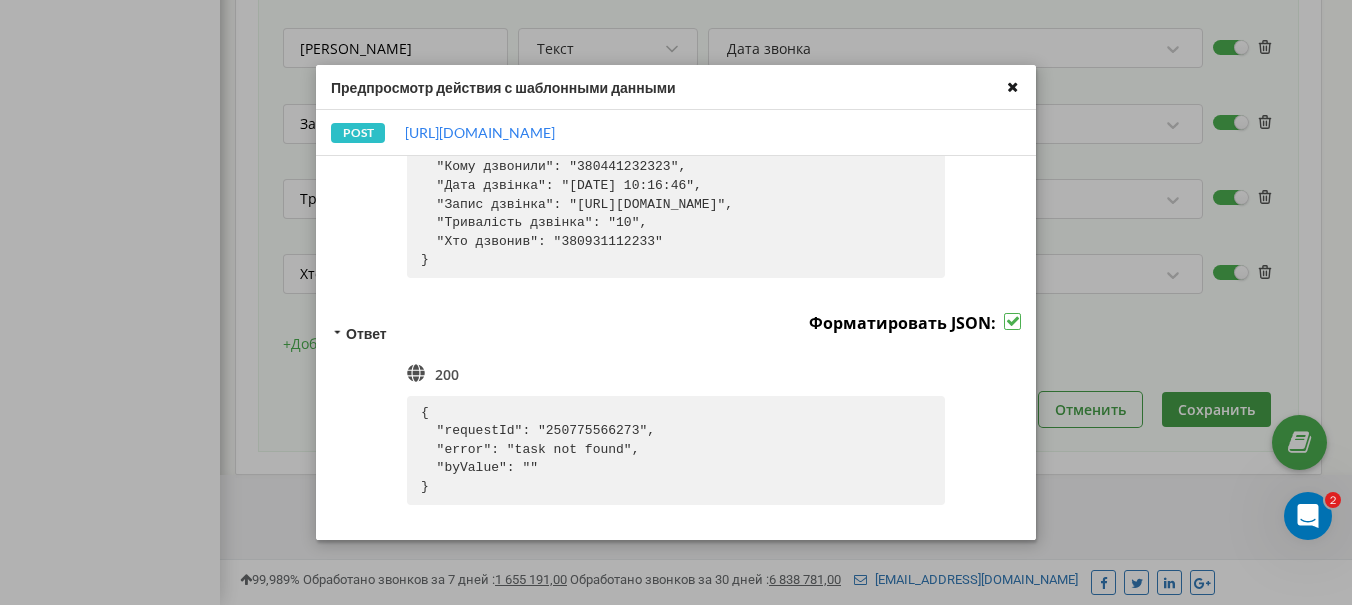 click at bounding box center [1012, 87] 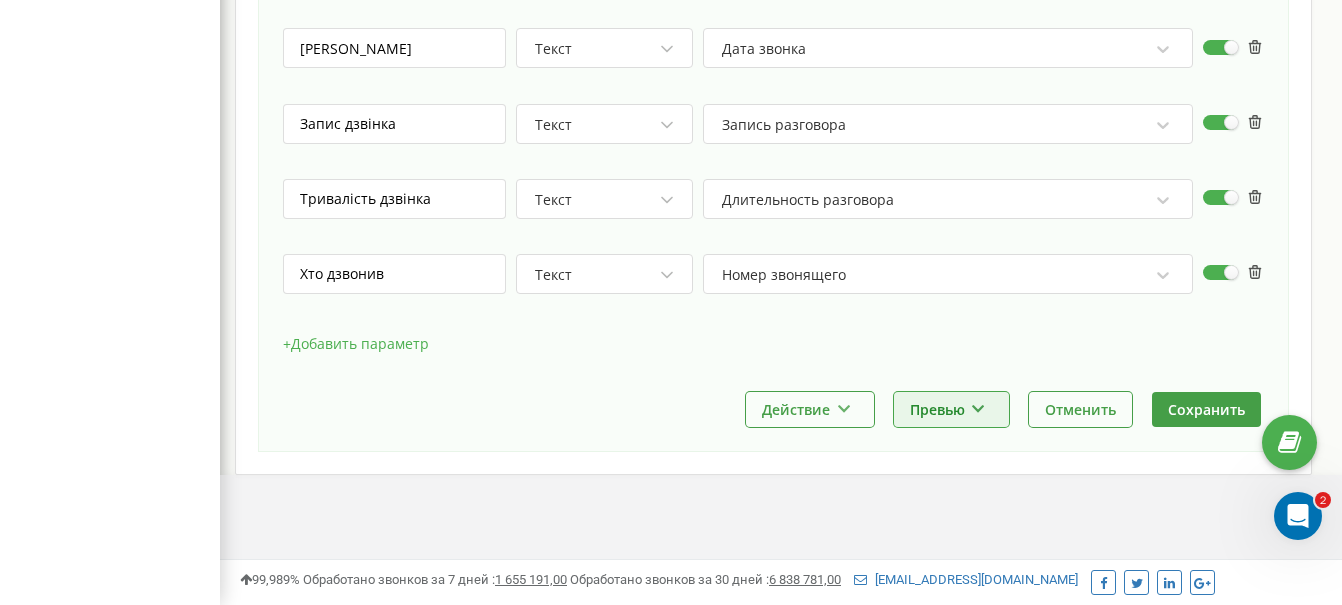 click at bounding box center [978, 406] 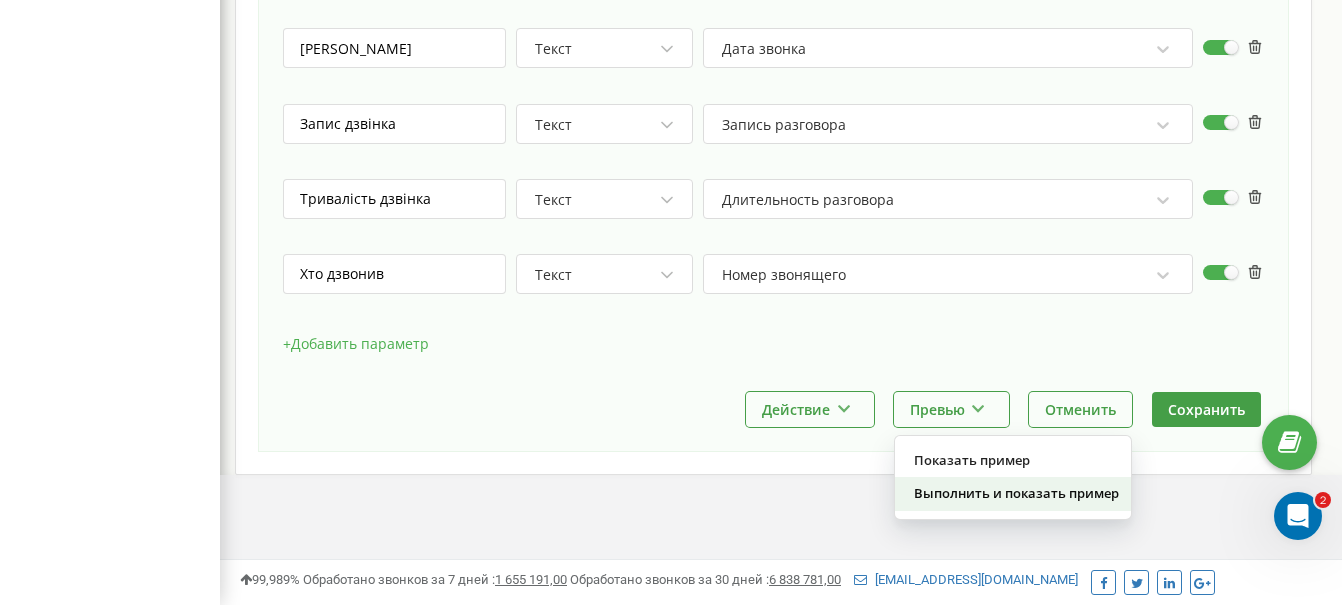 click on "Выполнить и показать пример" at bounding box center [1013, 493] 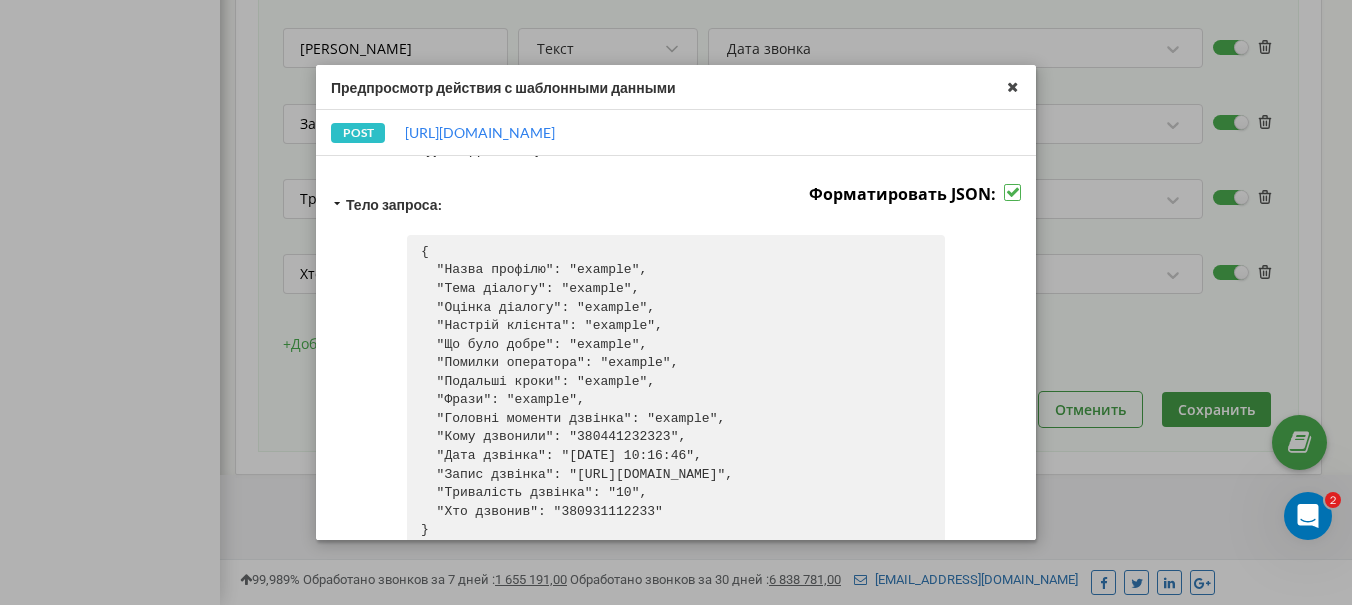 scroll, scrollTop: 175, scrollLeft: 0, axis: vertical 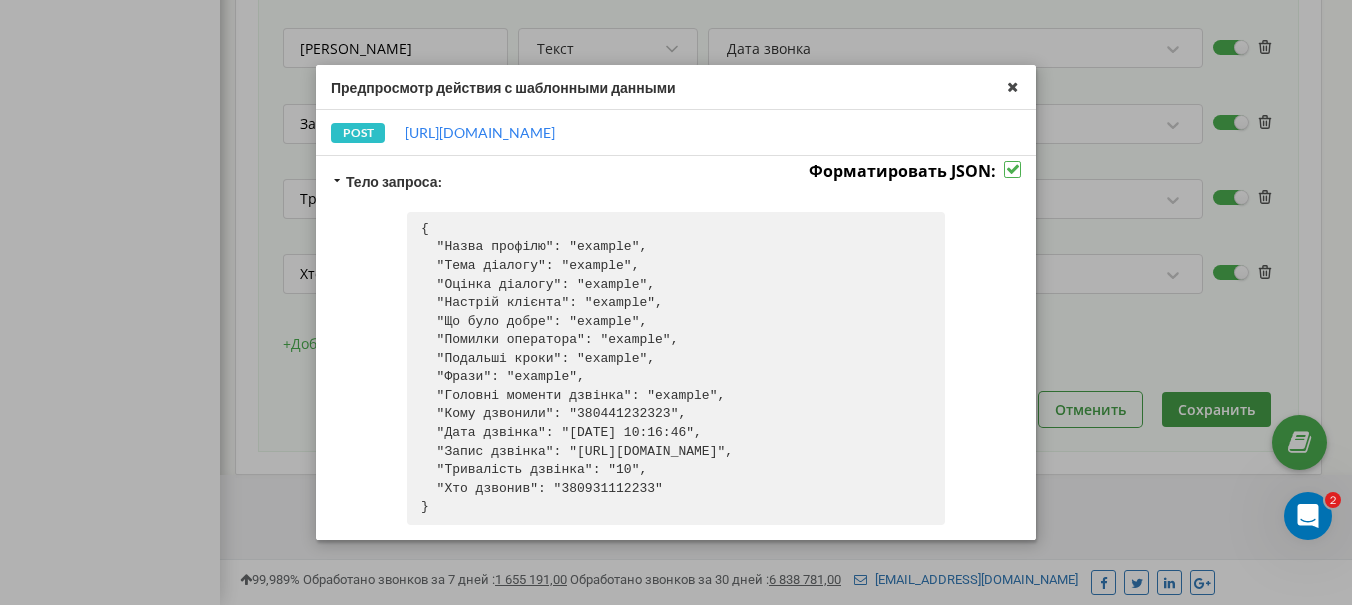 click at bounding box center [1012, 161] 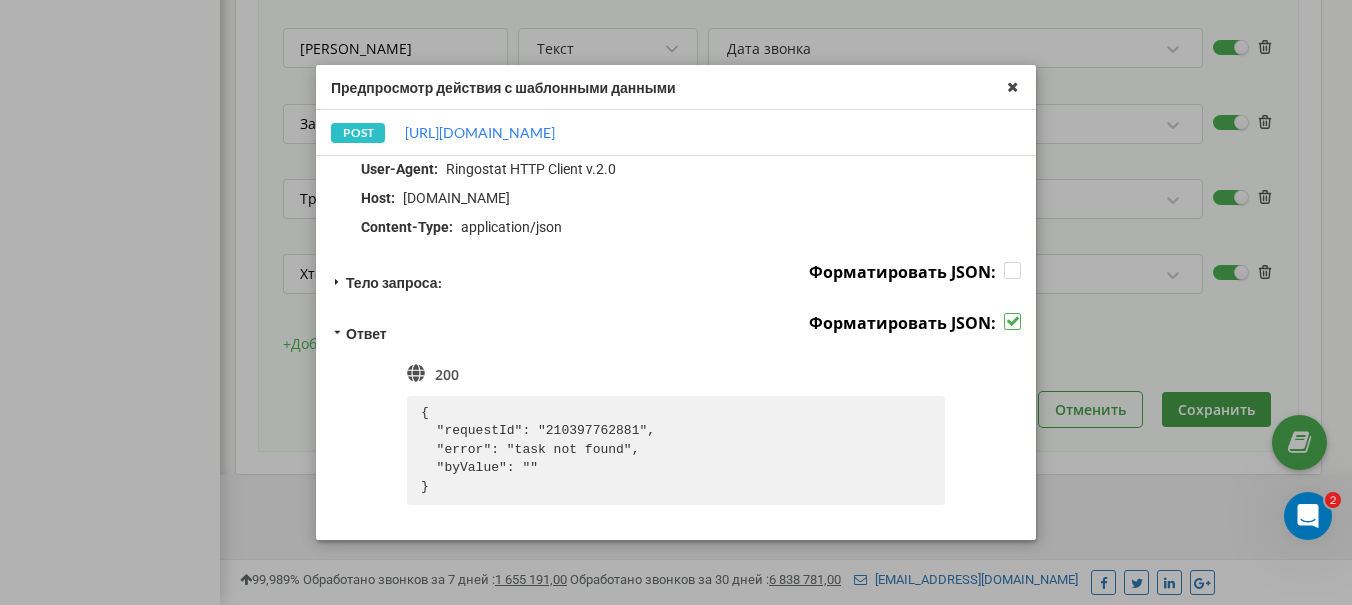 scroll, scrollTop: 73, scrollLeft: 0, axis: vertical 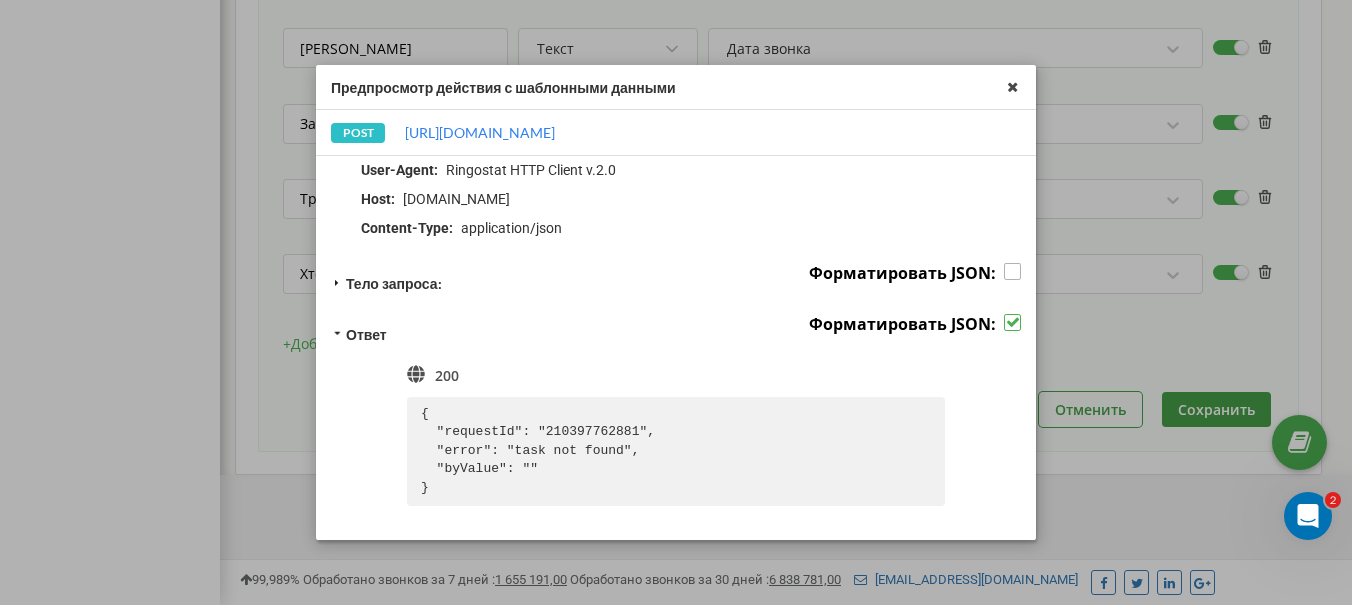 click at bounding box center [1012, 263] 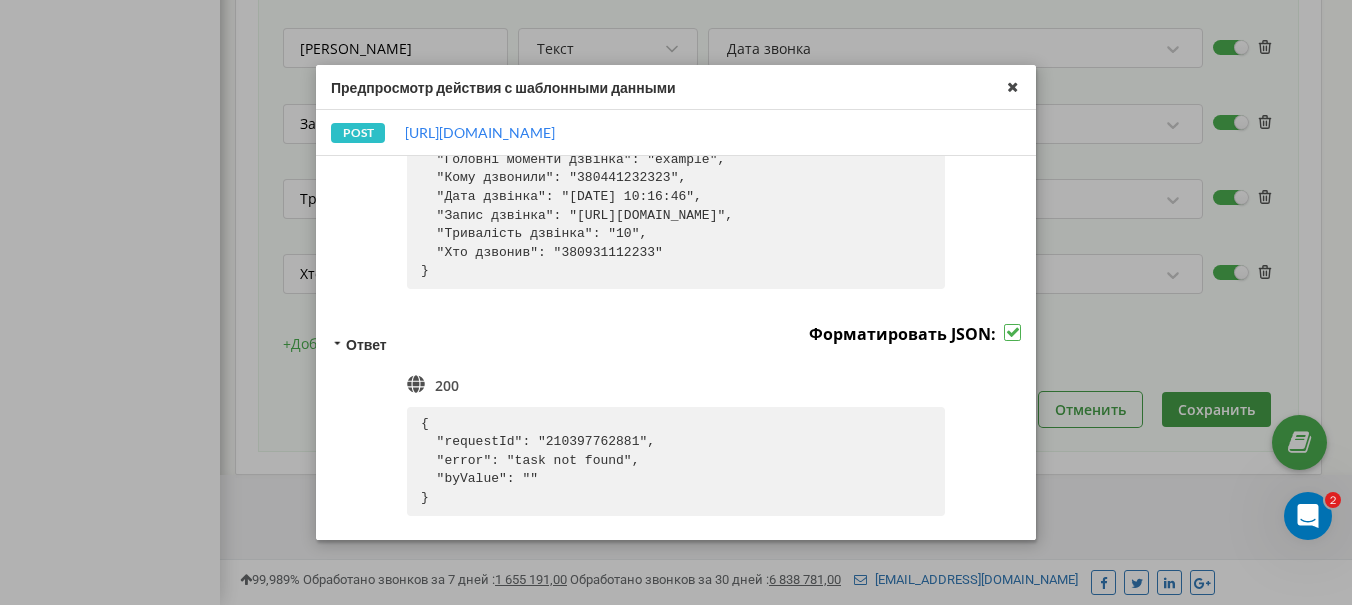 scroll, scrollTop: 431, scrollLeft: 0, axis: vertical 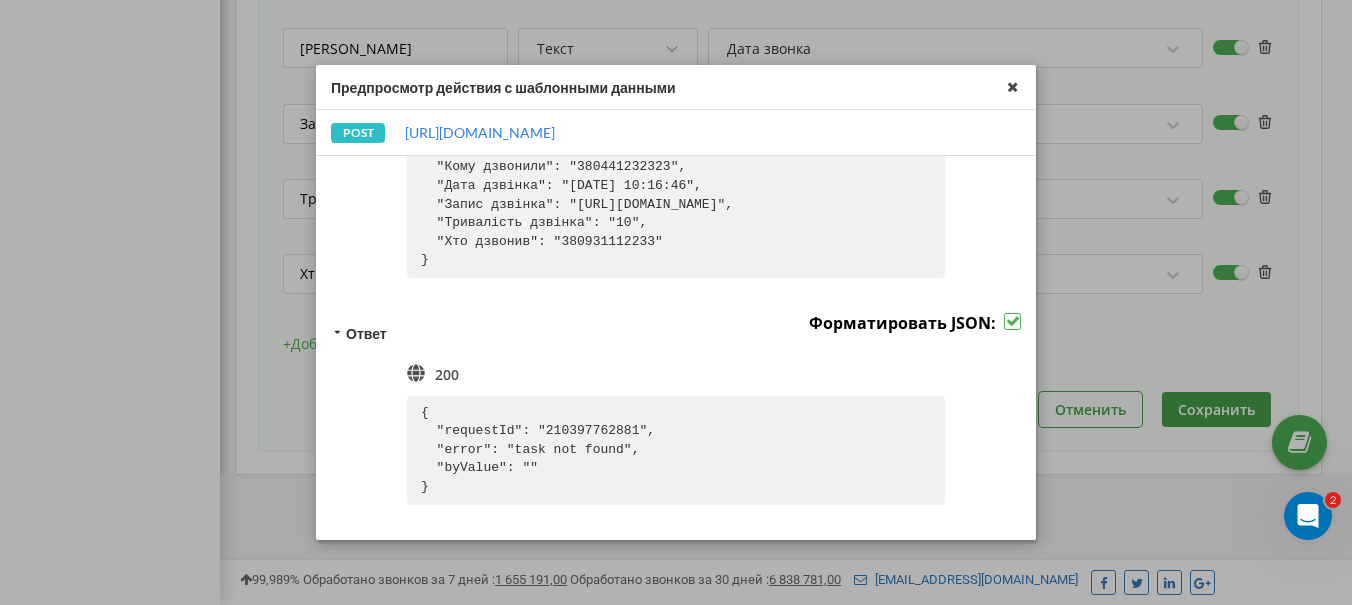 click at bounding box center [1012, 87] 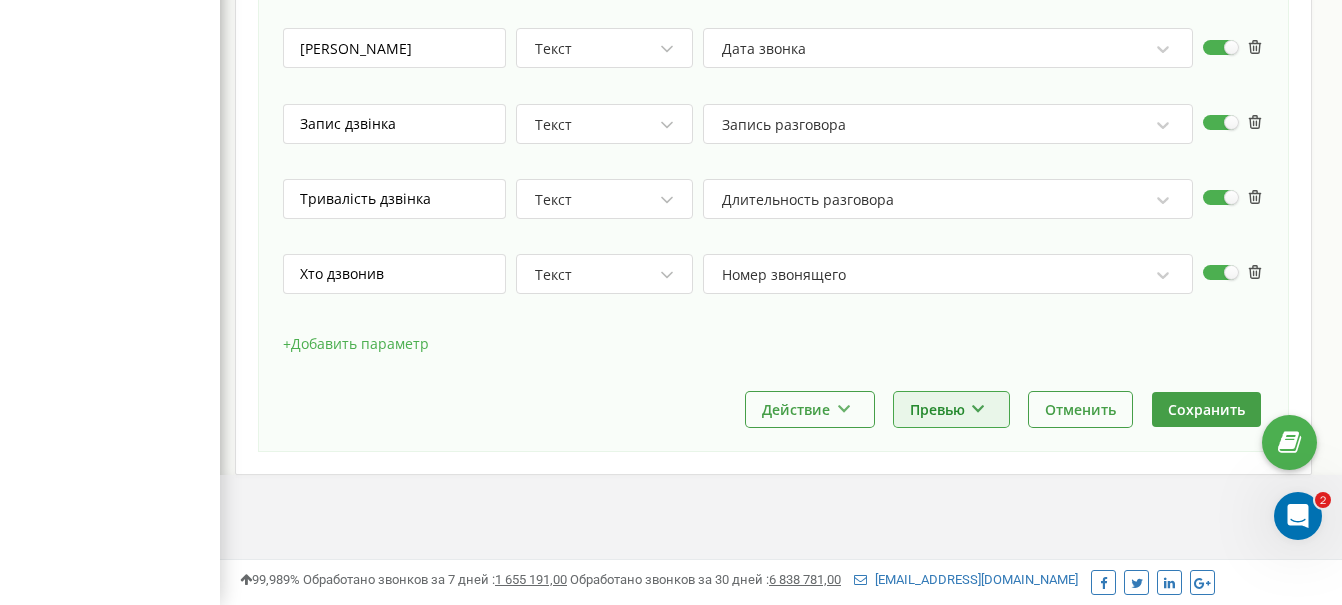 click at bounding box center [978, 406] 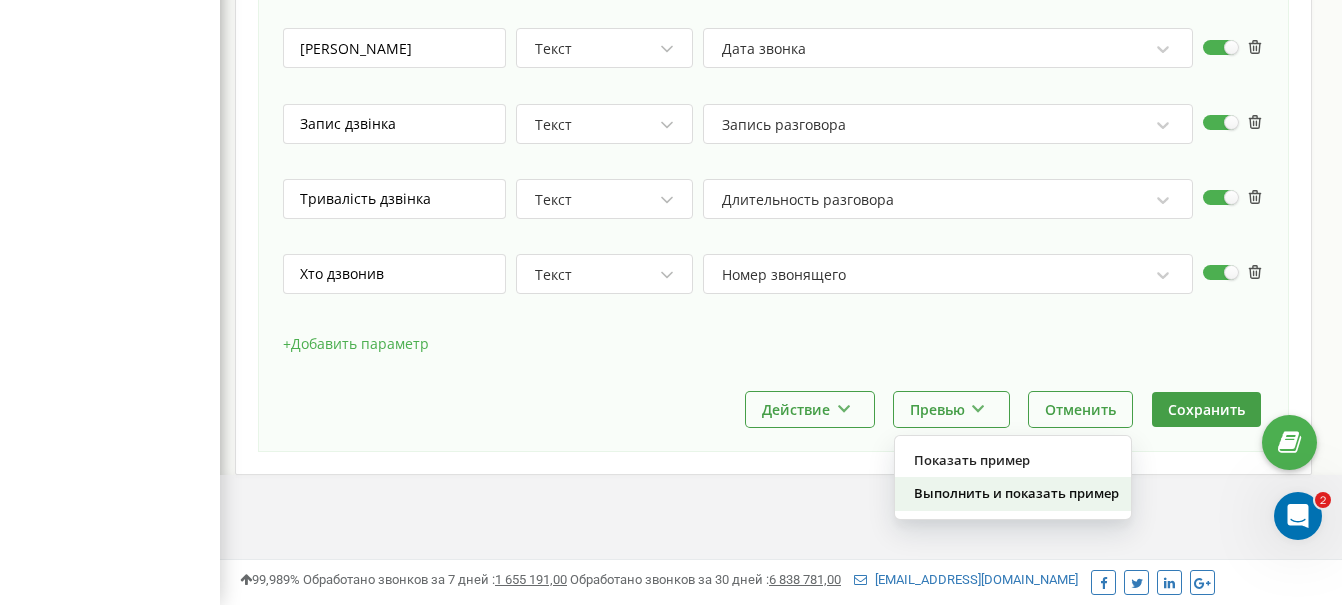 click on "Выполнить и показать пример" at bounding box center (1013, 493) 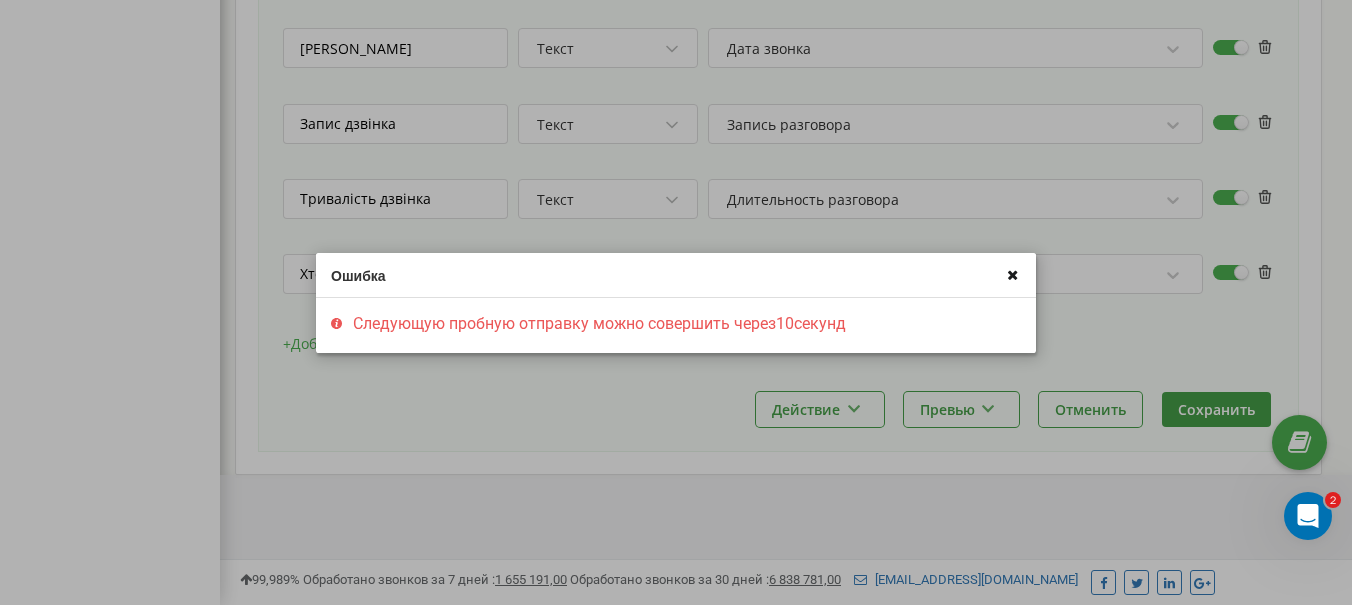 click at bounding box center [1012, 274] 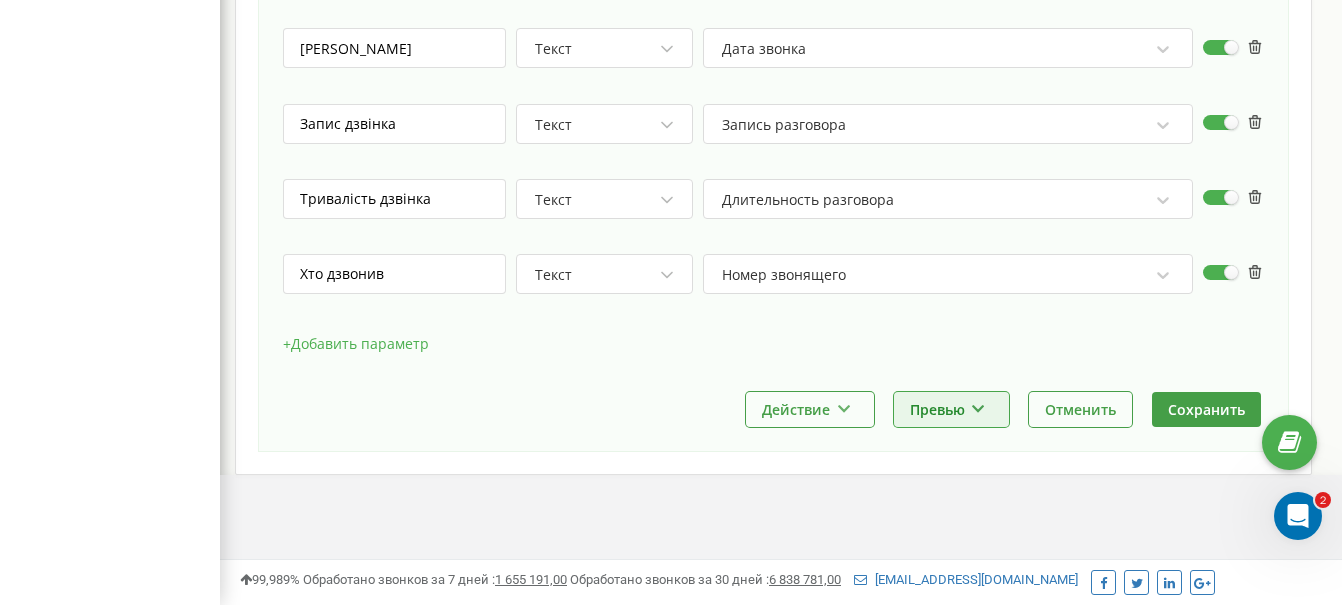 click on "Превью" at bounding box center (951, 409) 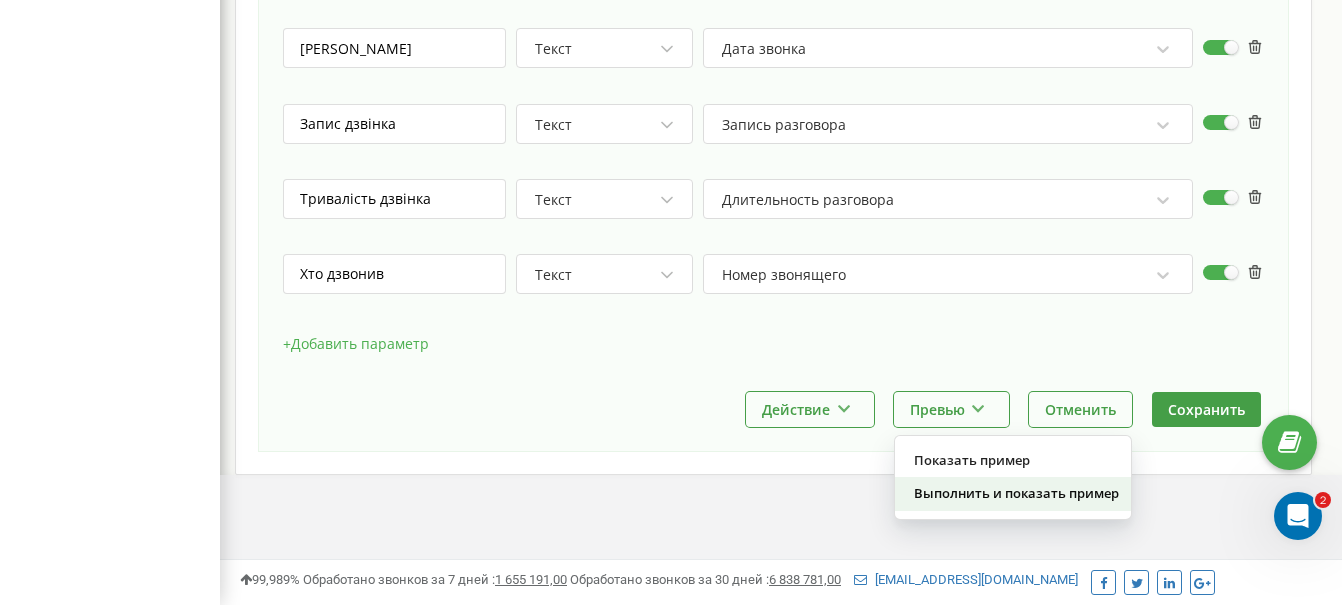 click on "Выполнить и показать пример" at bounding box center (1013, 493) 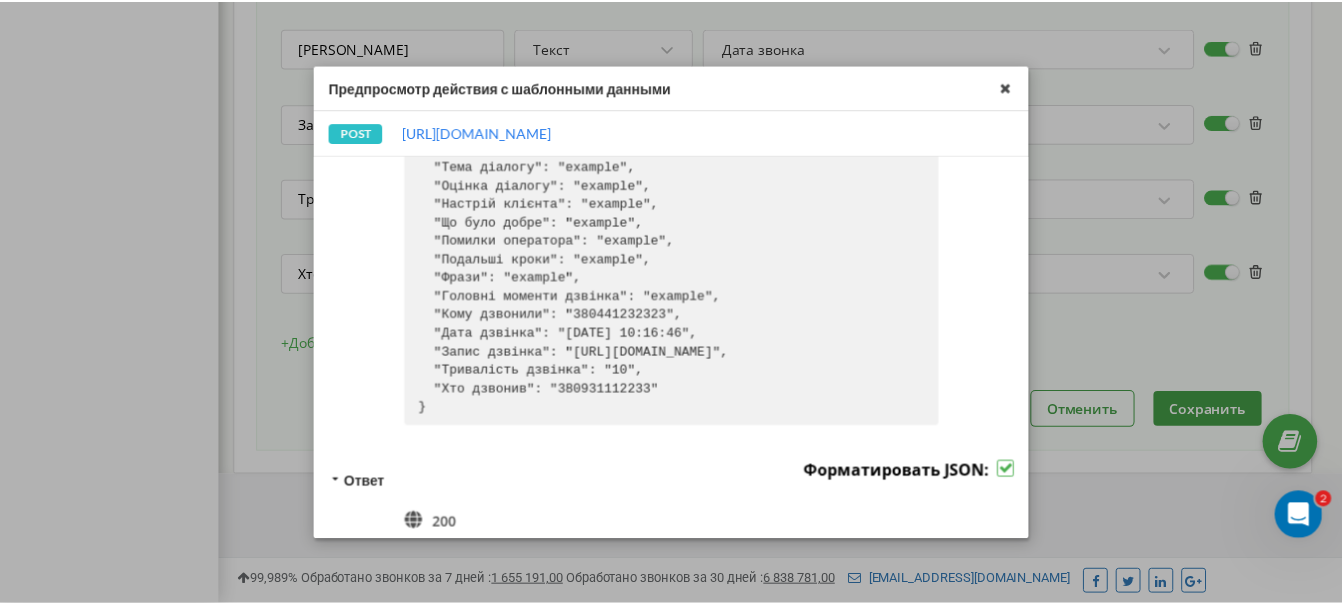 scroll, scrollTop: 0, scrollLeft: 0, axis: both 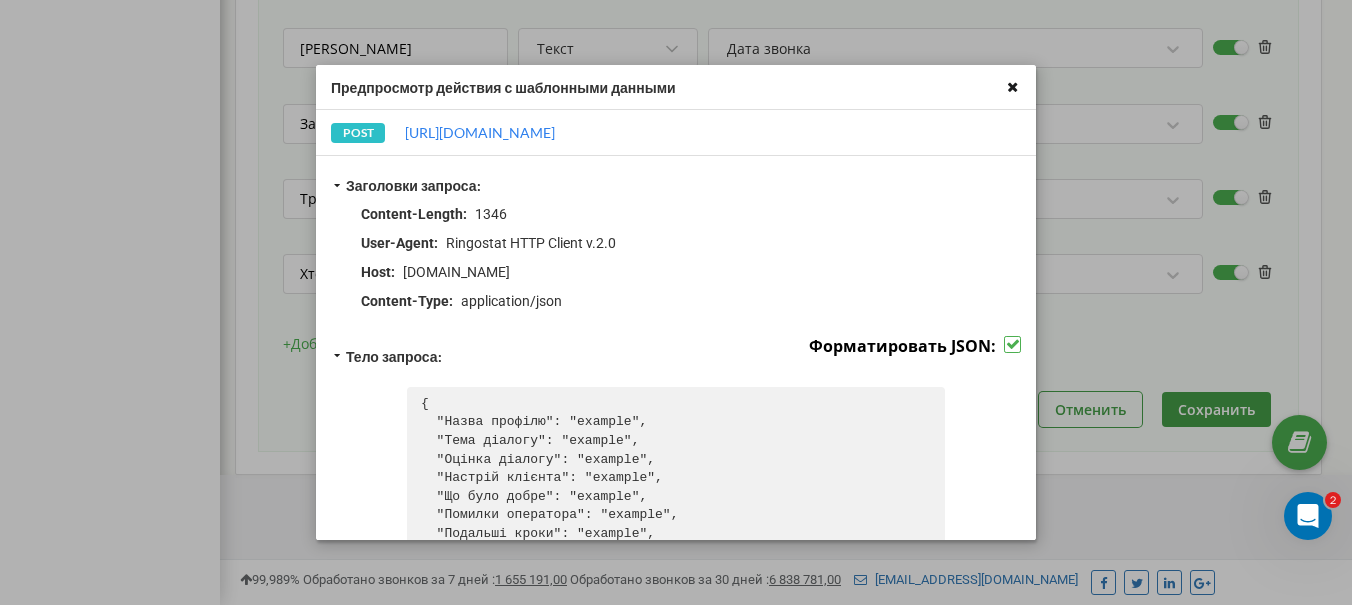 click at bounding box center [1012, 87] 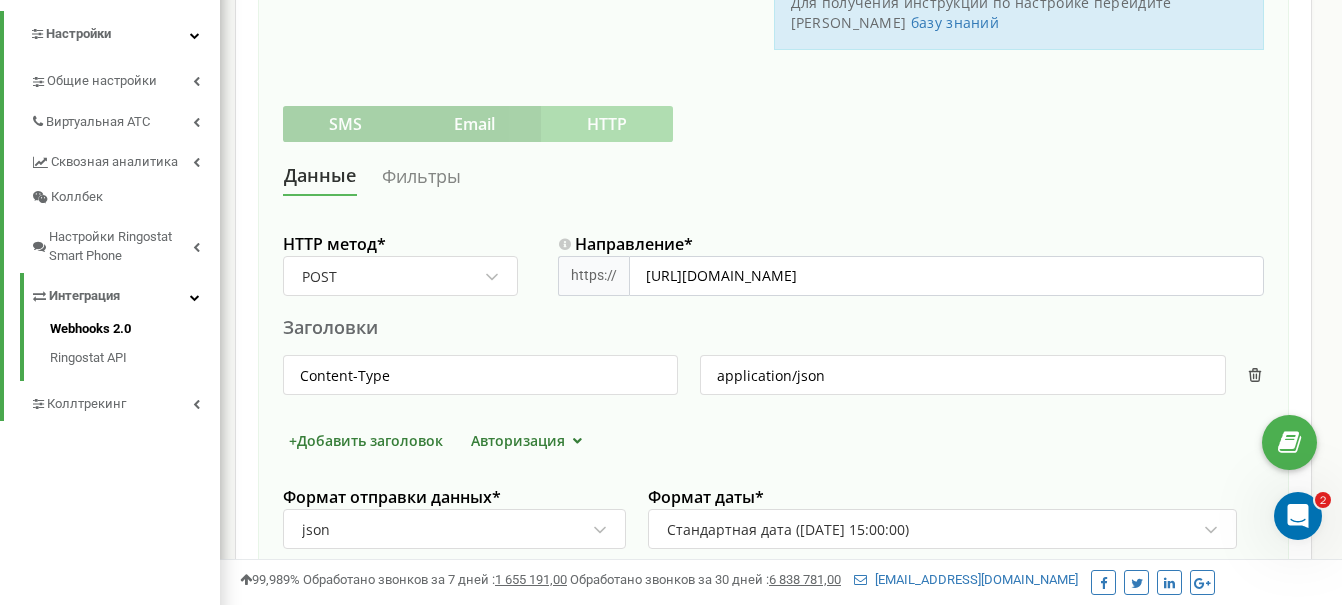 scroll, scrollTop: 436, scrollLeft: 0, axis: vertical 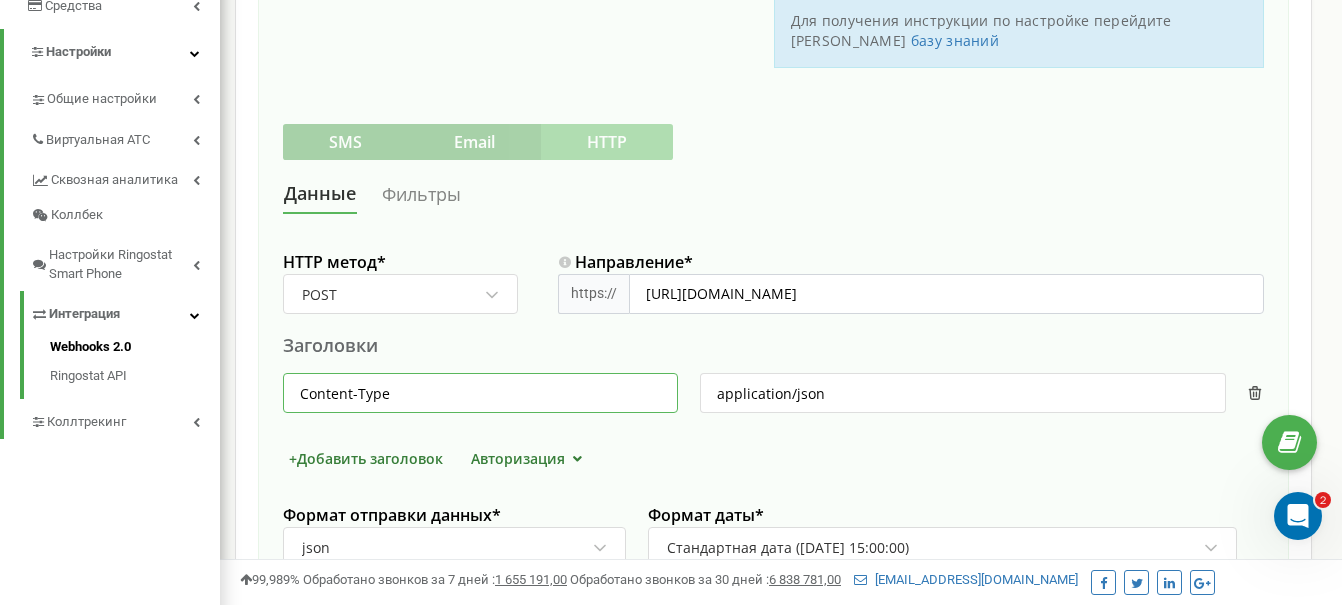 click on "Content-Type" at bounding box center (480, 393) 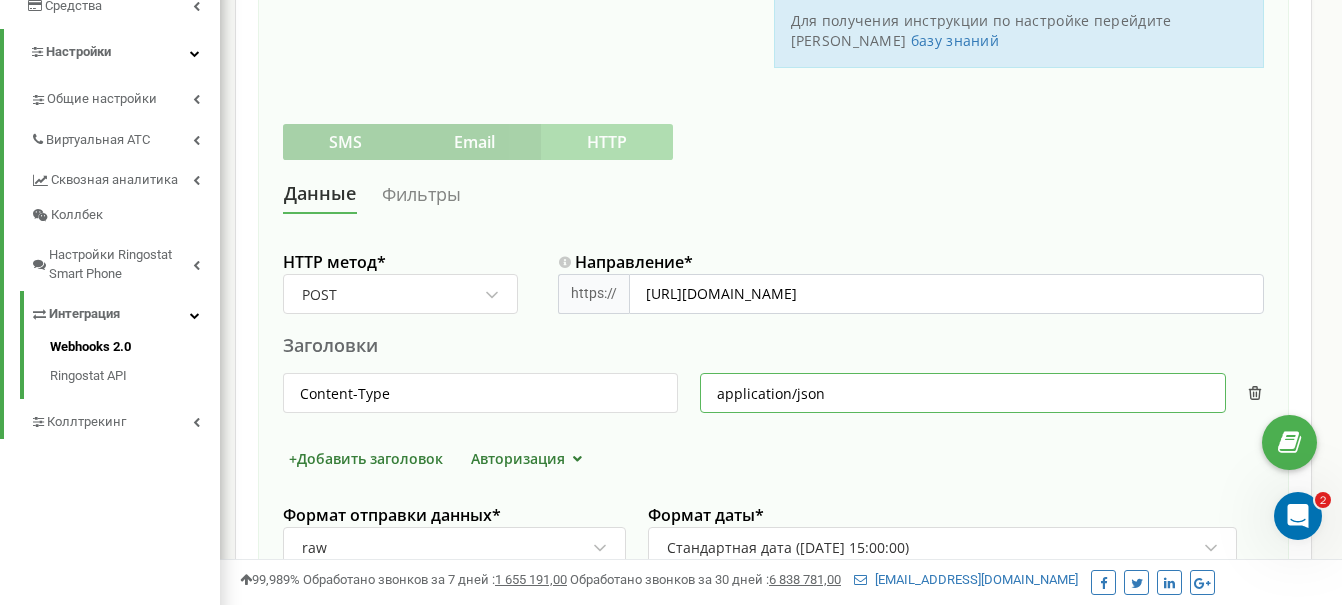 click on "application/json" at bounding box center [963, 393] 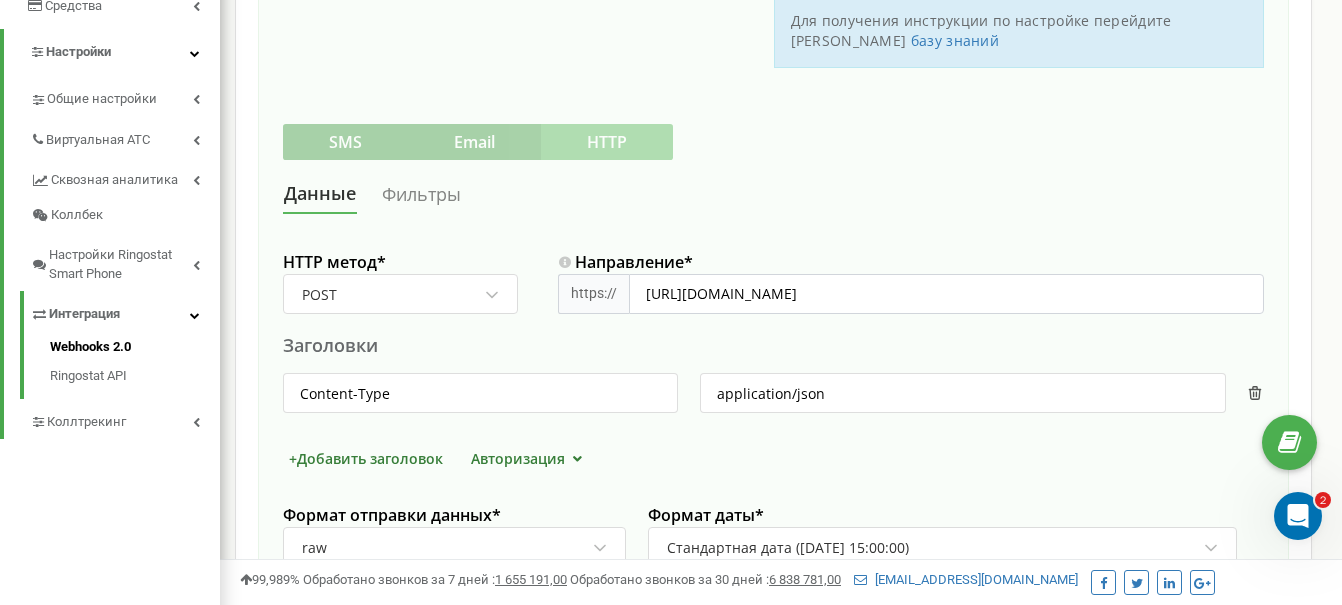 click on "Заголовки" at bounding box center (773, 345) 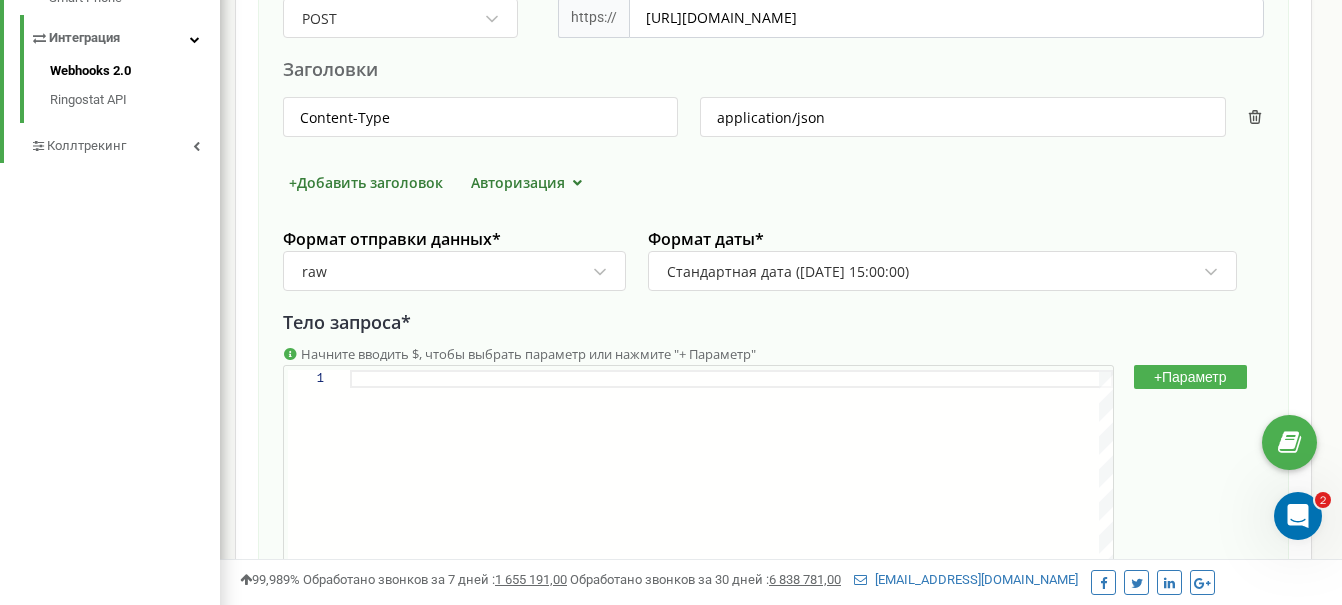 scroll, scrollTop: 859, scrollLeft: 0, axis: vertical 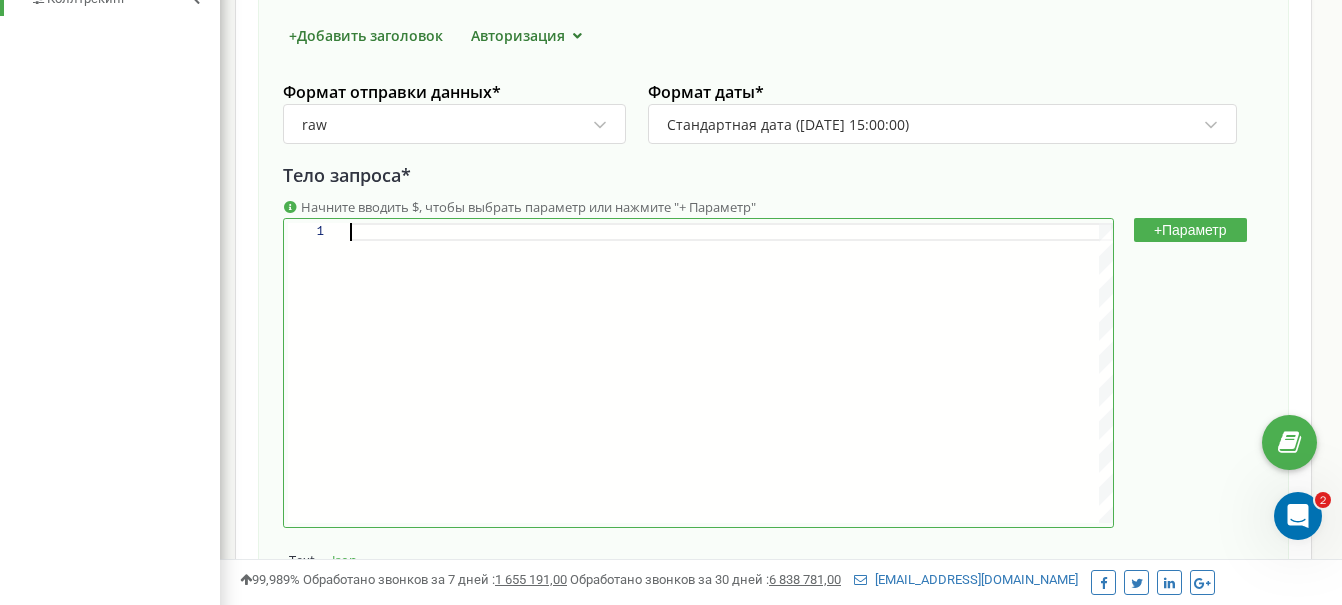 click at bounding box center [731, 232] 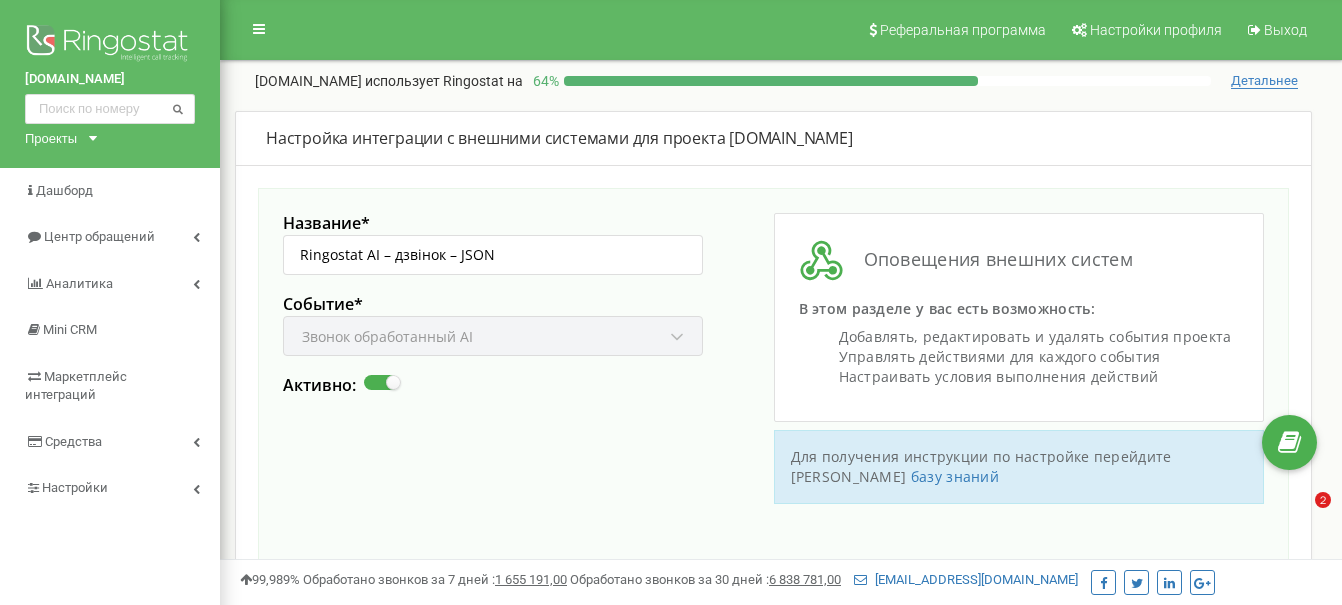 scroll, scrollTop: 684, scrollLeft: 0, axis: vertical 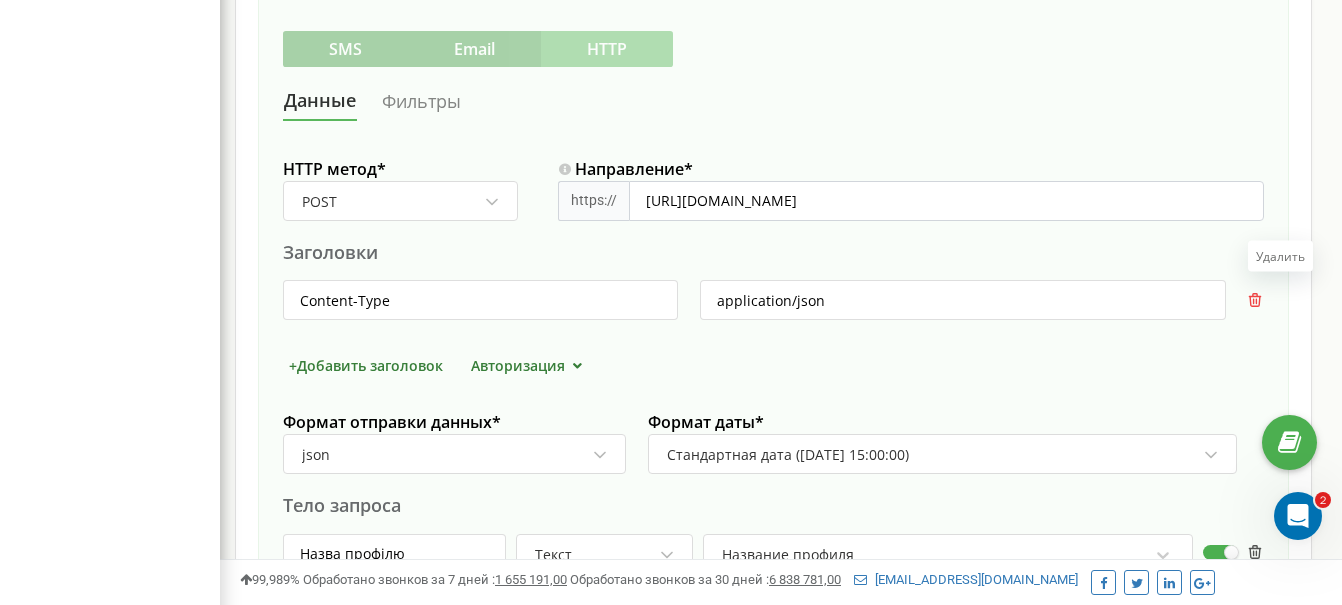 click 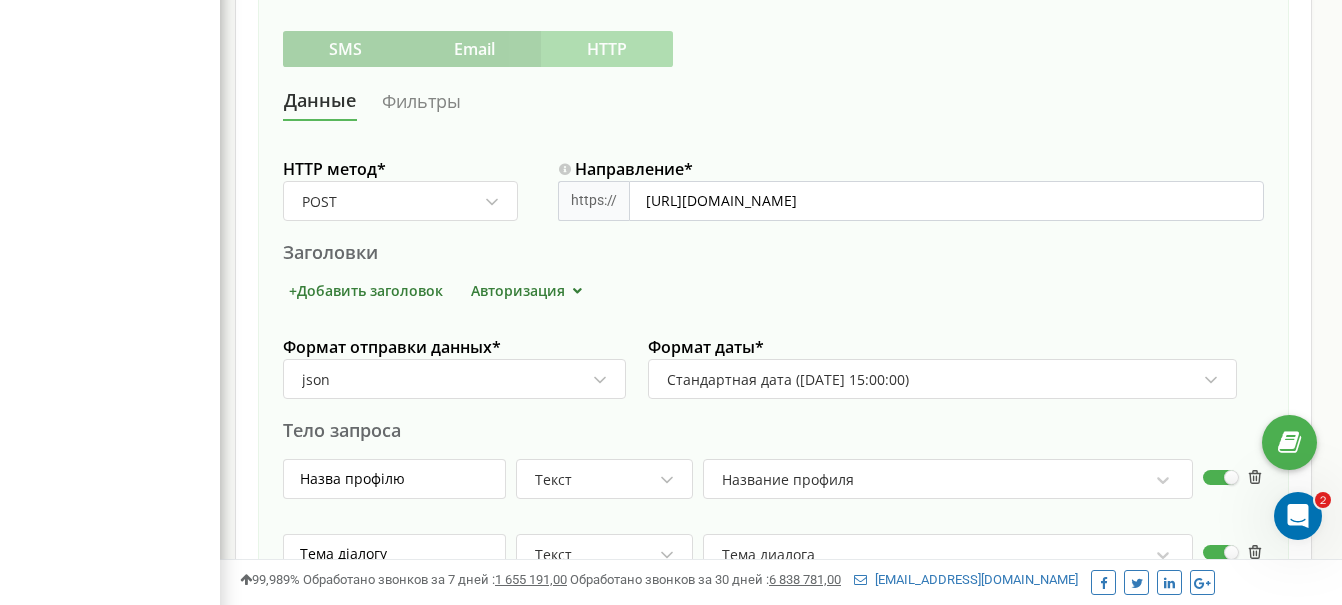 scroll, scrollTop: 1709, scrollLeft: 0, axis: vertical 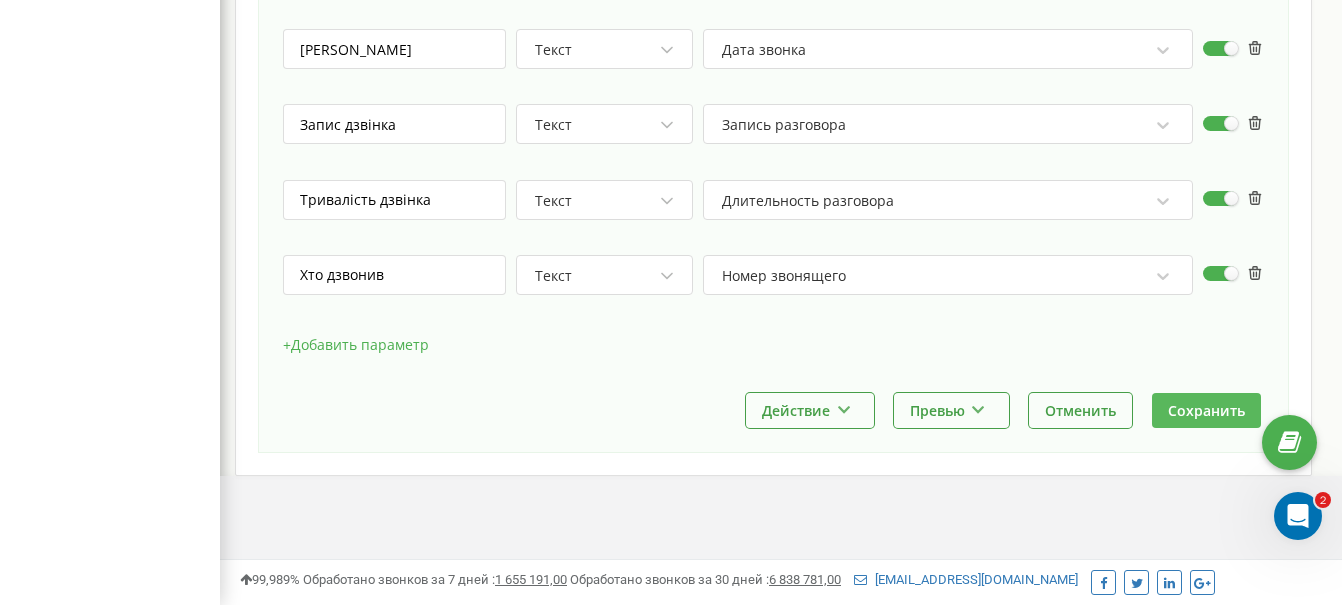 click on "Сохранить" at bounding box center [1206, 410] 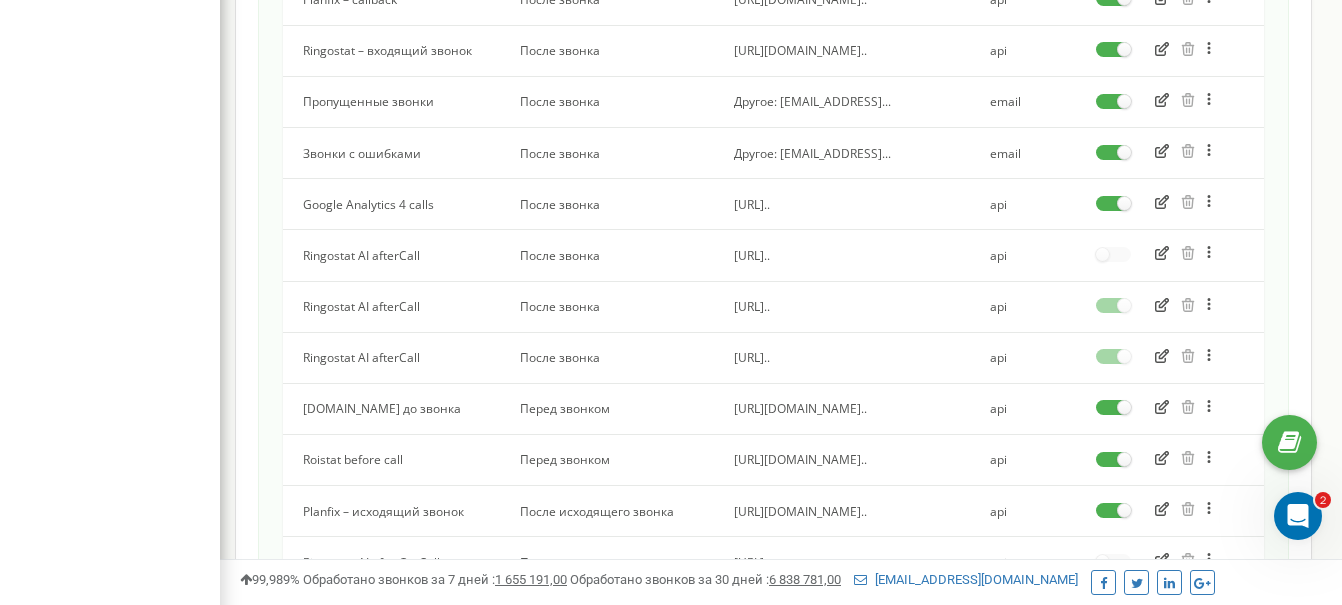 scroll, scrollTop: 932, scrollLeft: 0, axis: vertical 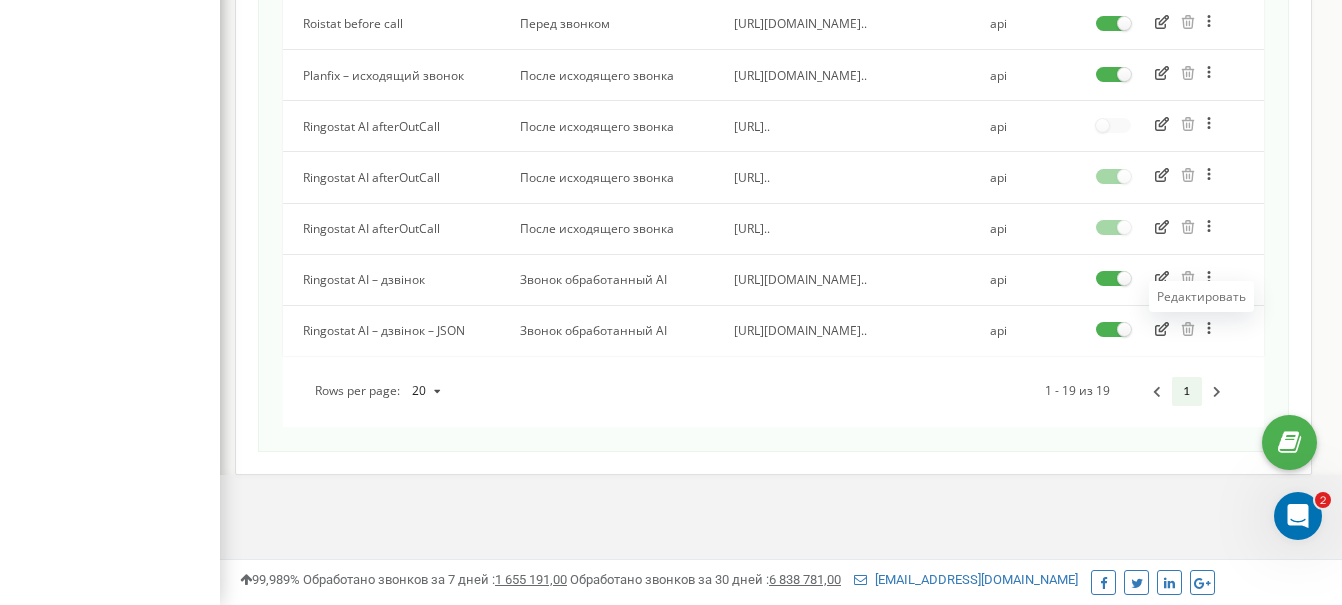 click 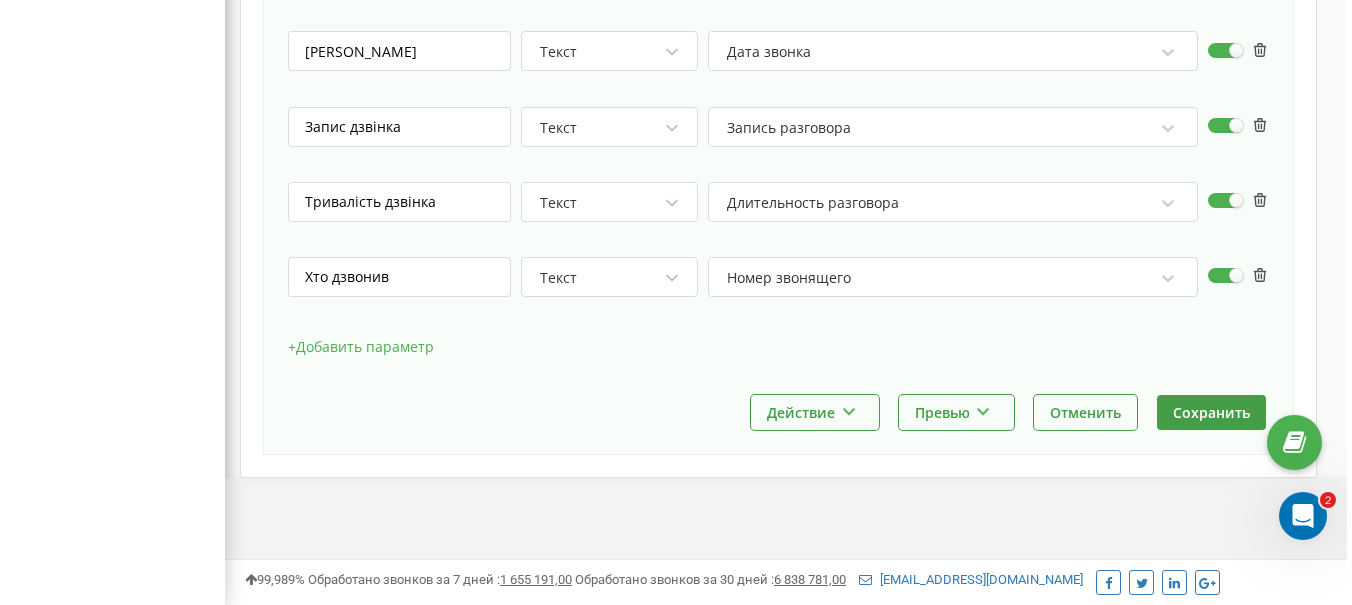 scroll, scrollTop: 1785, scrollLeft: 0, axis: vertical 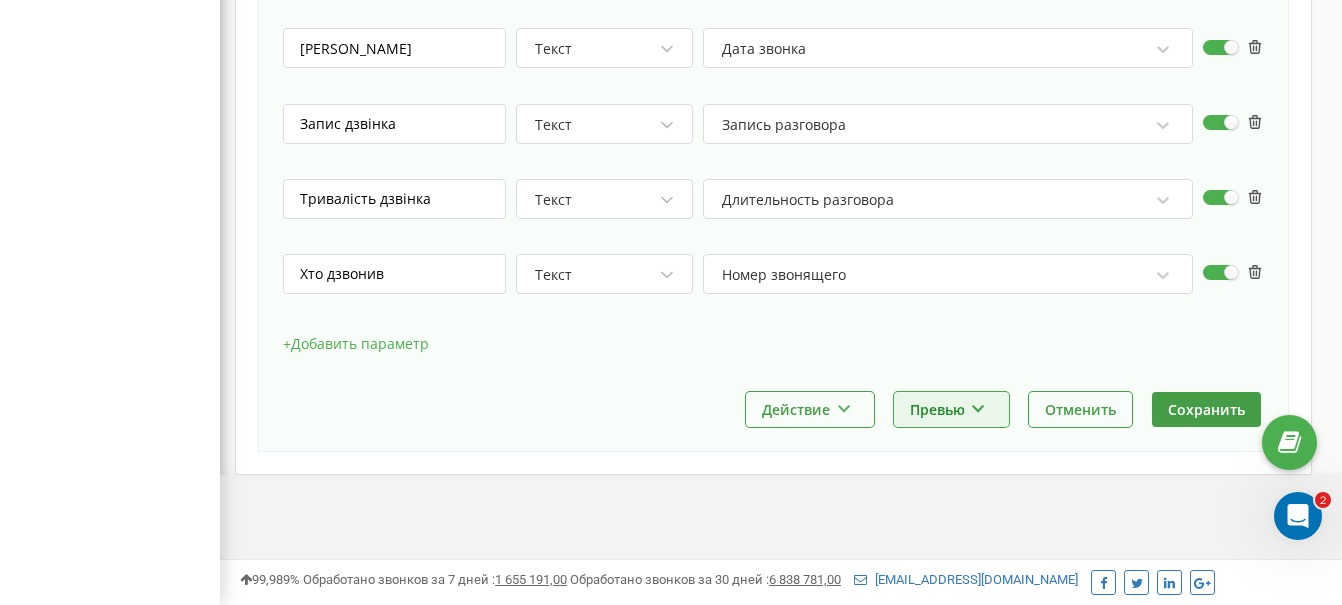 click on "Превью" at bounding box center [951, 409] 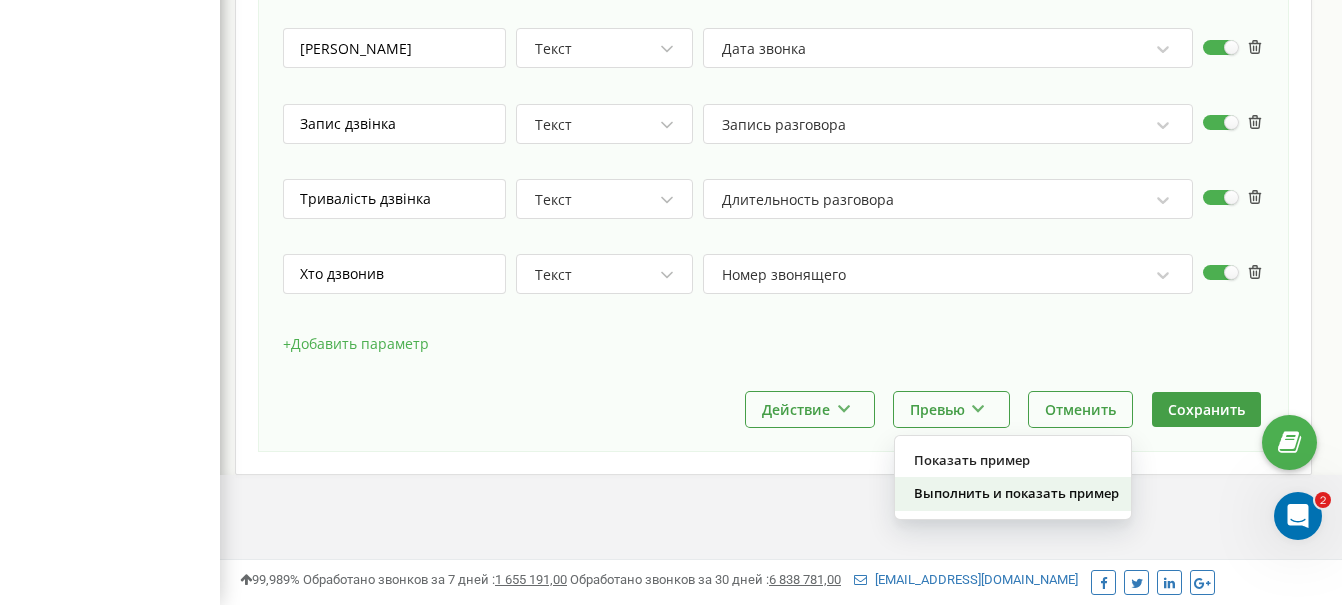 click on "Выполнить и показать пример" at bounding box center (1013, 493) 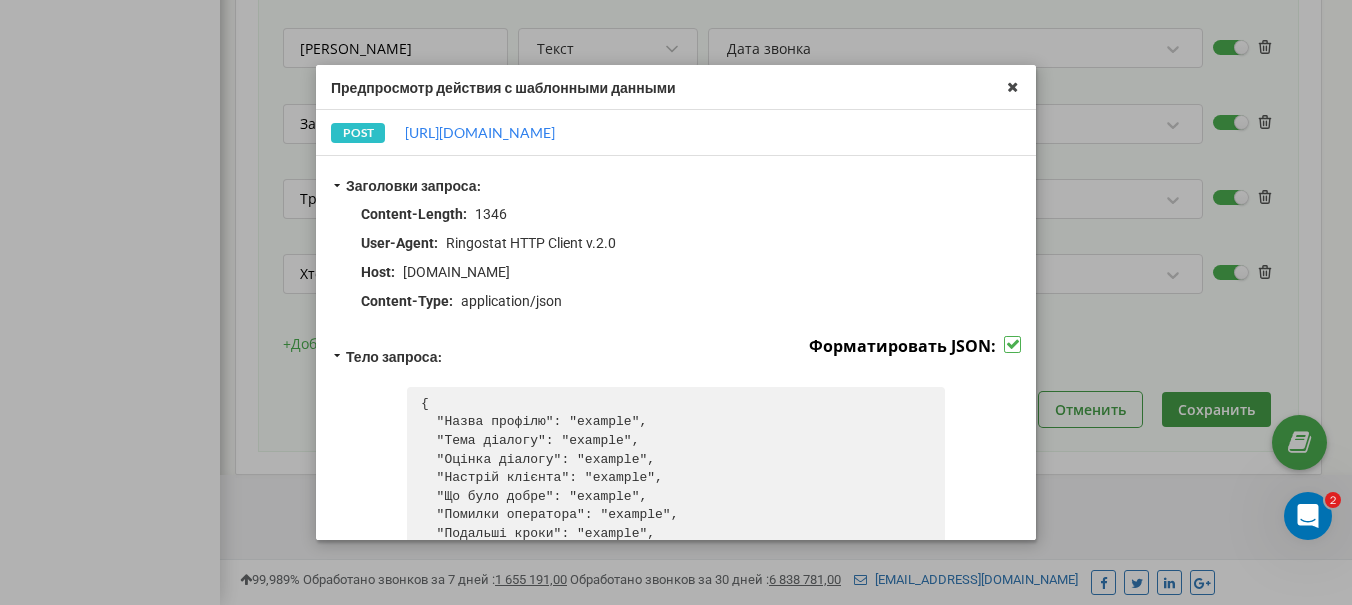 scroll, scrollTop: 431, scrollLeft: 0, axis: vertical 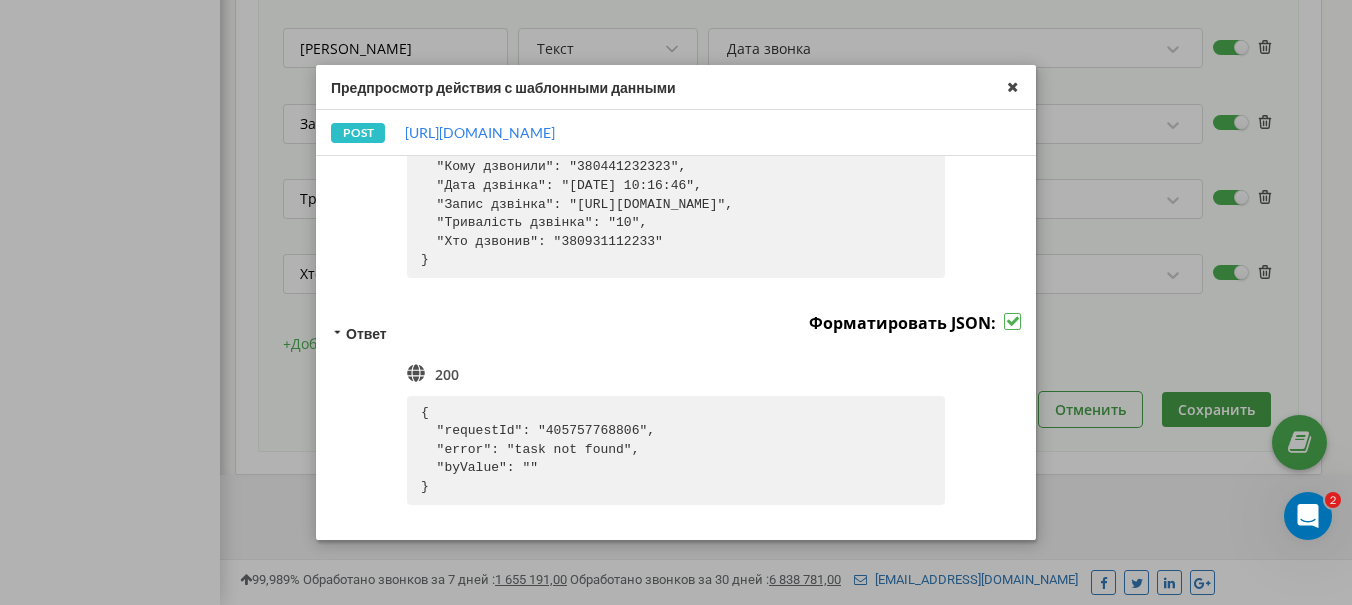 click on "Ответ Форматировать JSON:" at bounding box center [676, 333] 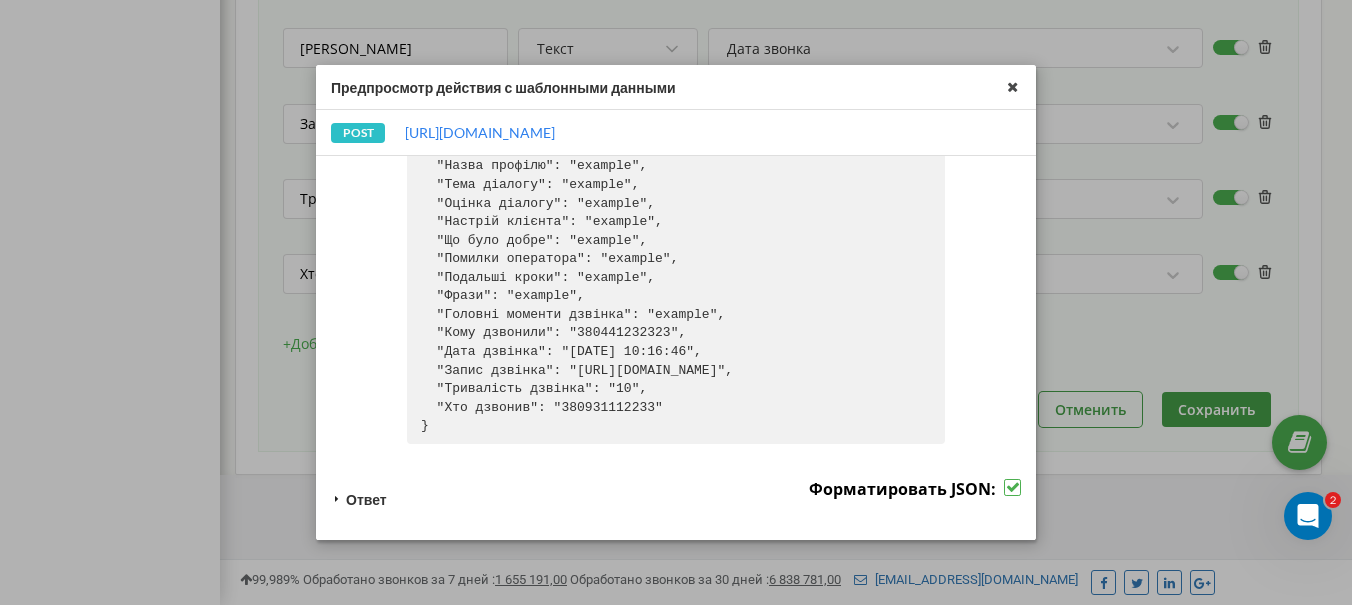 click on "Ответ" at bounding box center [366, 499] 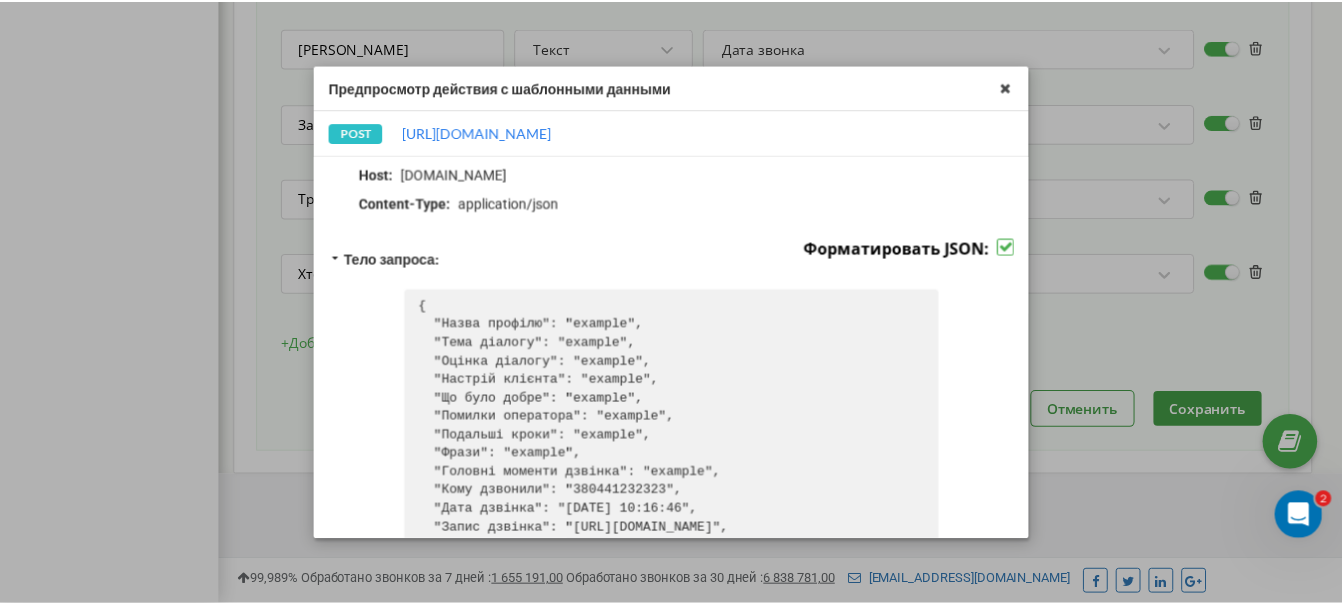 scroll, scrollTop: 0, scrollLeft: 0, axis: both 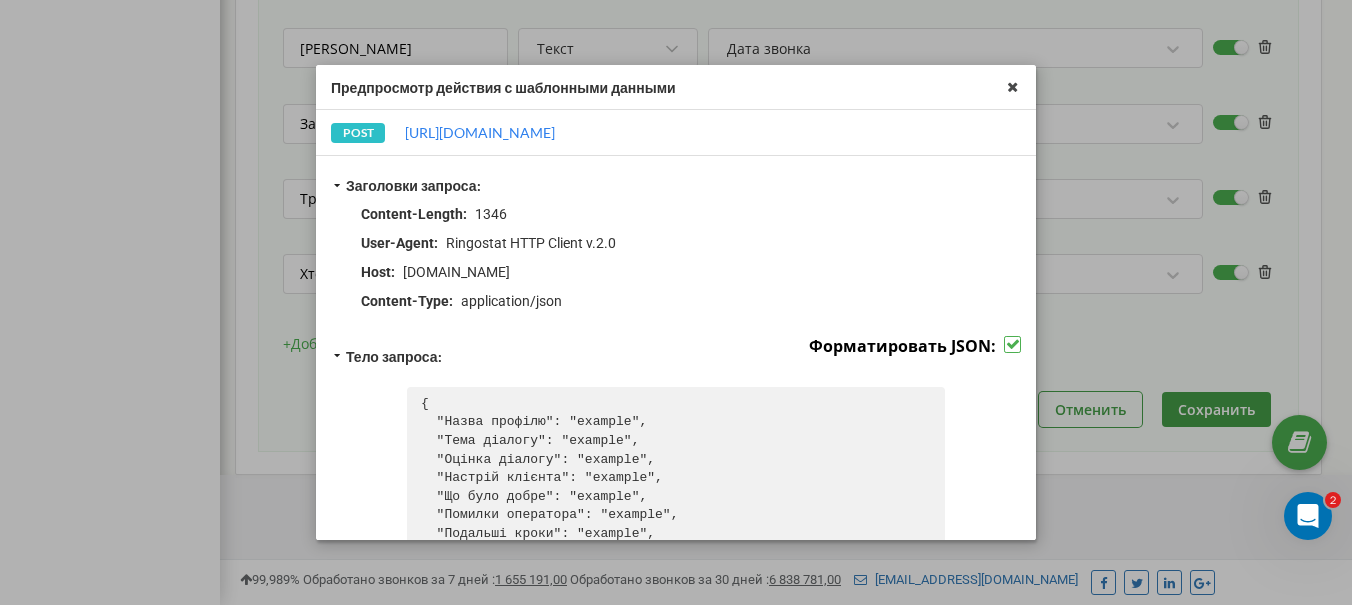 click on "Предпросмотр действия с шаблонными данными" at bounding box center [676, 87] 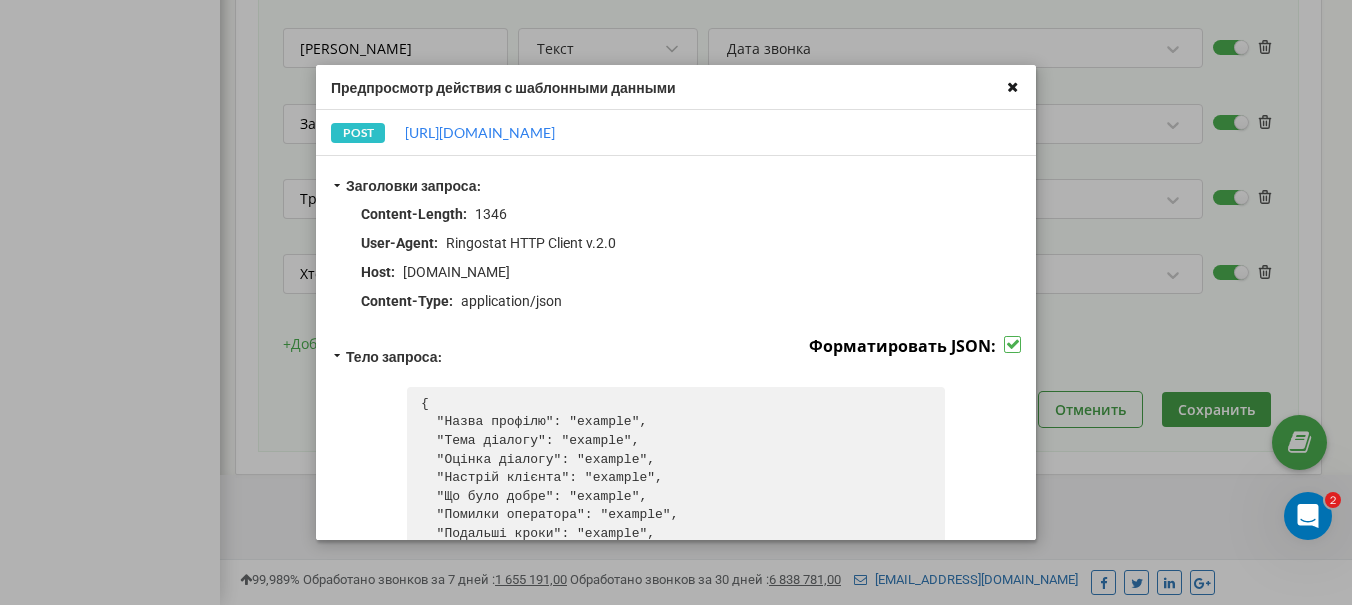 click at bounding box center (1012, 87) 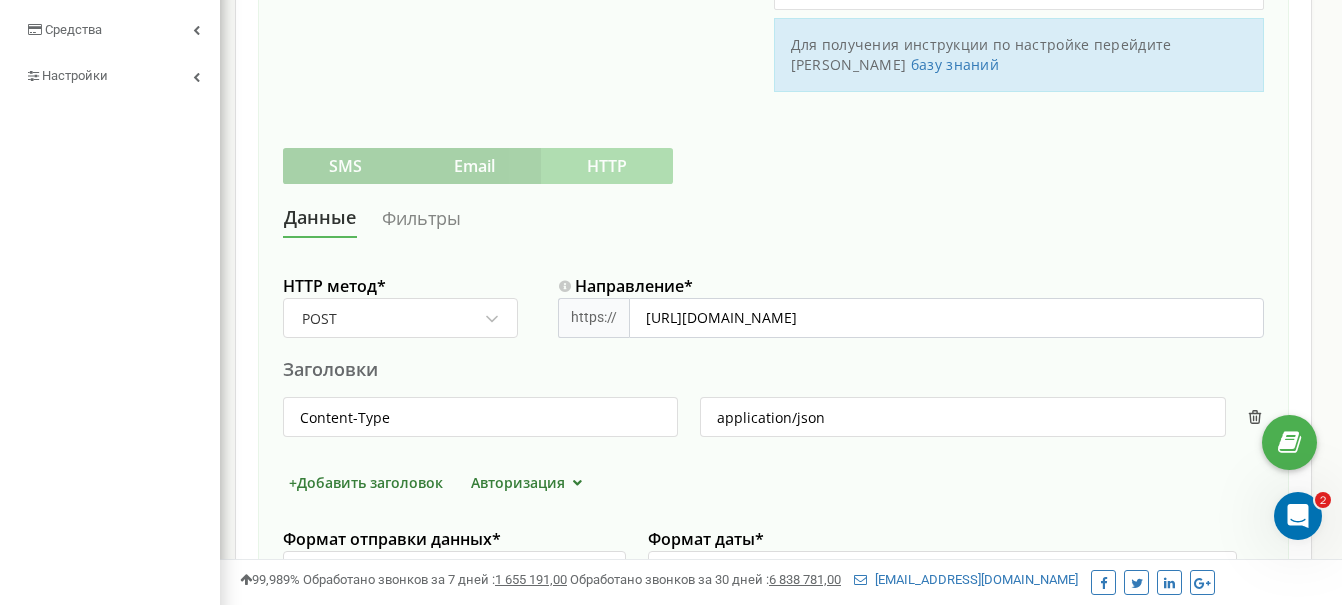 scroll, scrollTop: 405, scrollLeft: 0, axis: vertical 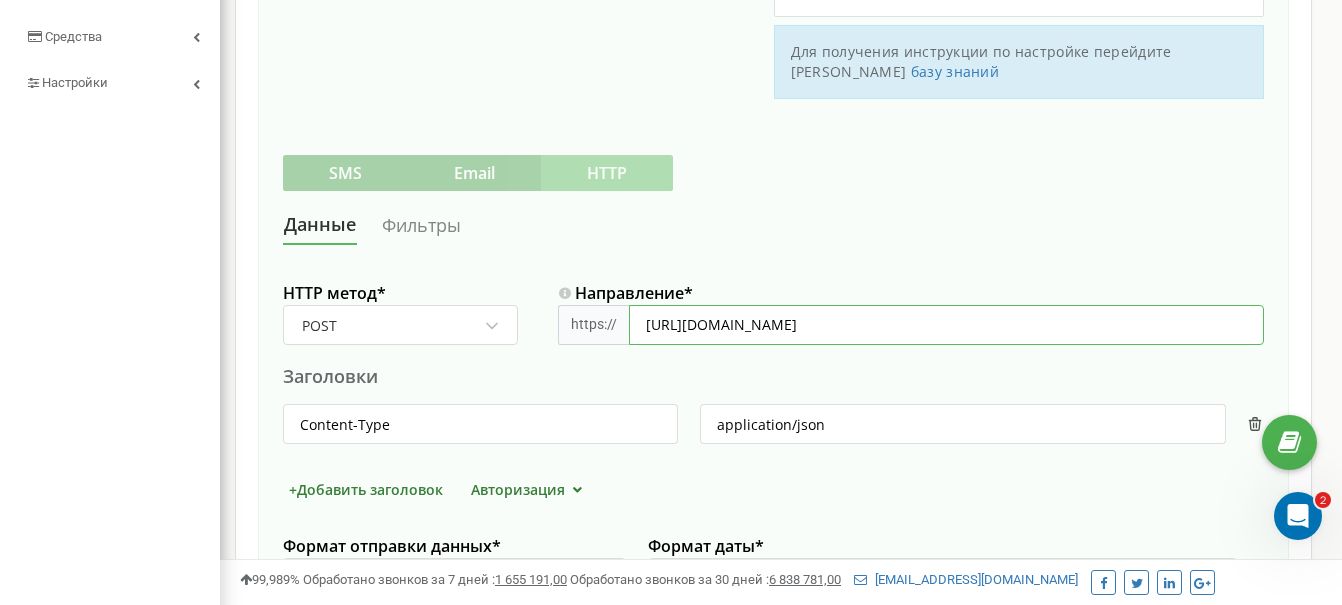 click on "[URL][DOMAIN_NAME]" at bounding box center (946, 325) 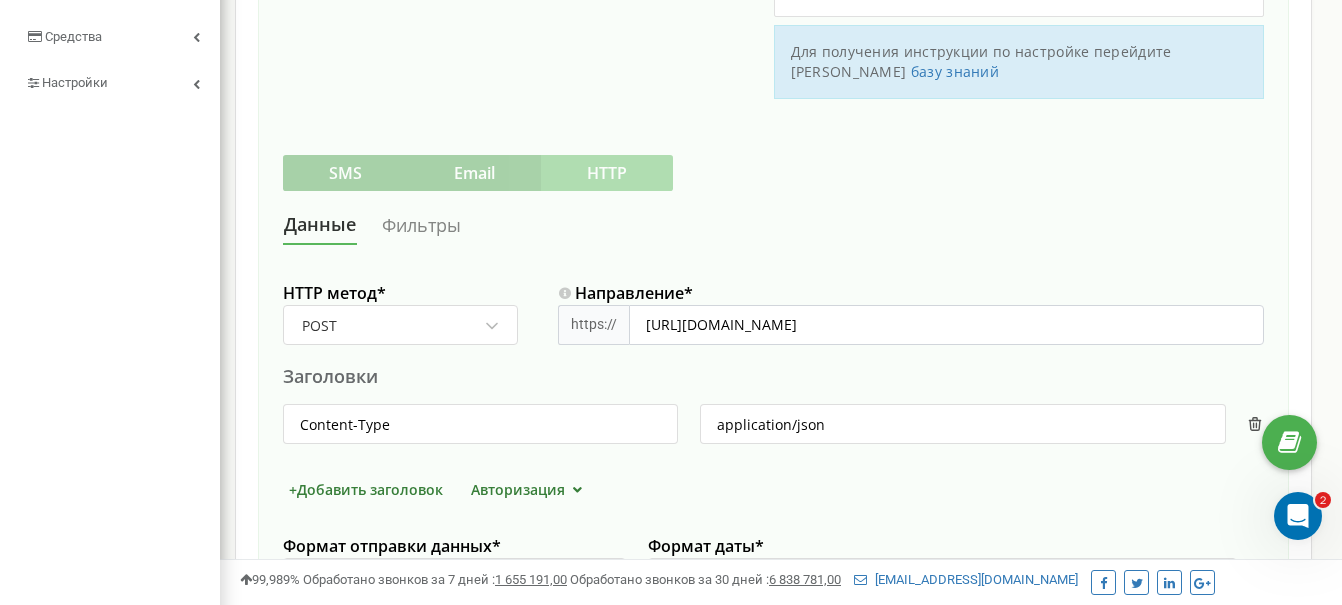 click on "SMS Email HTTP Данные Фильтры HTTP метод * POST Направление * https:// [URL][DOMAIN_NAME] Заголовки Content-Type application/json +  Добавить заголовок Авторизация   Формат отправки данных * json Формат даты * Стандартная дата ([DATE] 15:00:00) Тело запроса Назва профілю Текст Название профиля Тема діалогу Текст Тема диалога Оцінка діалогу Текст Оценка диалога:Оценка Настрій клієнта Текст Настроение клиента Що було добре Текст Что было хорошо Помилки оператора Текст Ошибки оператора Подальші кроки Текст Структурированный итог звонка:Следующие шаги Фрази Текст Текст Текст +" at bounding box center [773, 963] 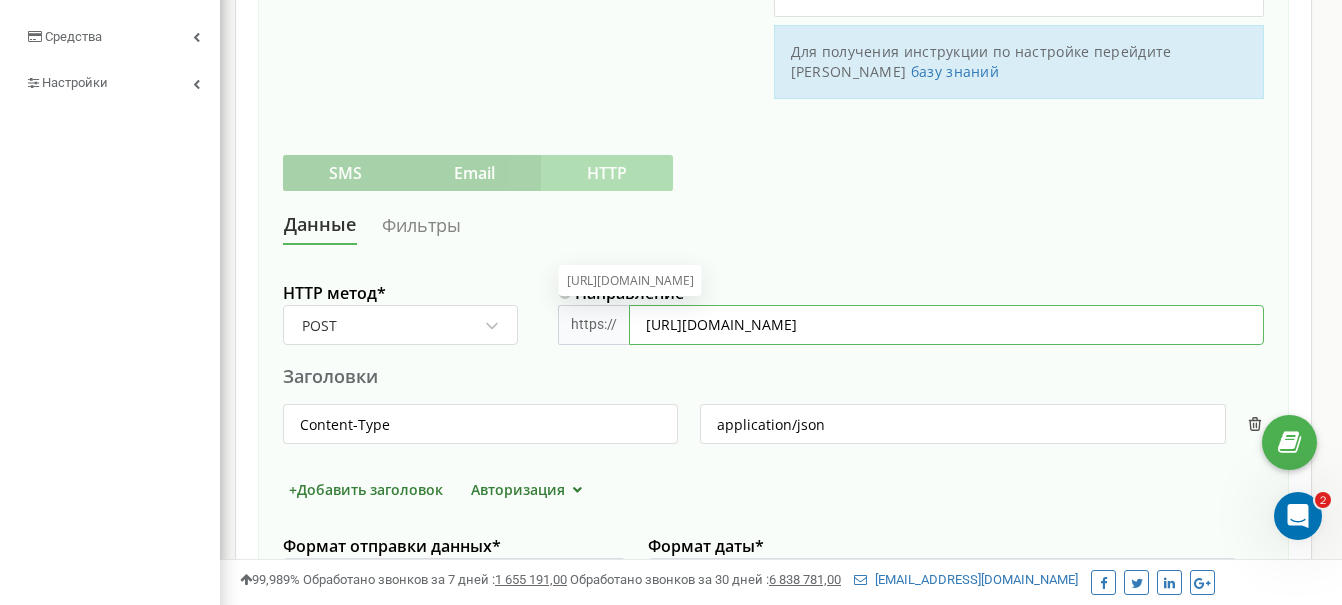 click on "[URL][DOMAIN_NAME]" at bounding box center [946, 325] 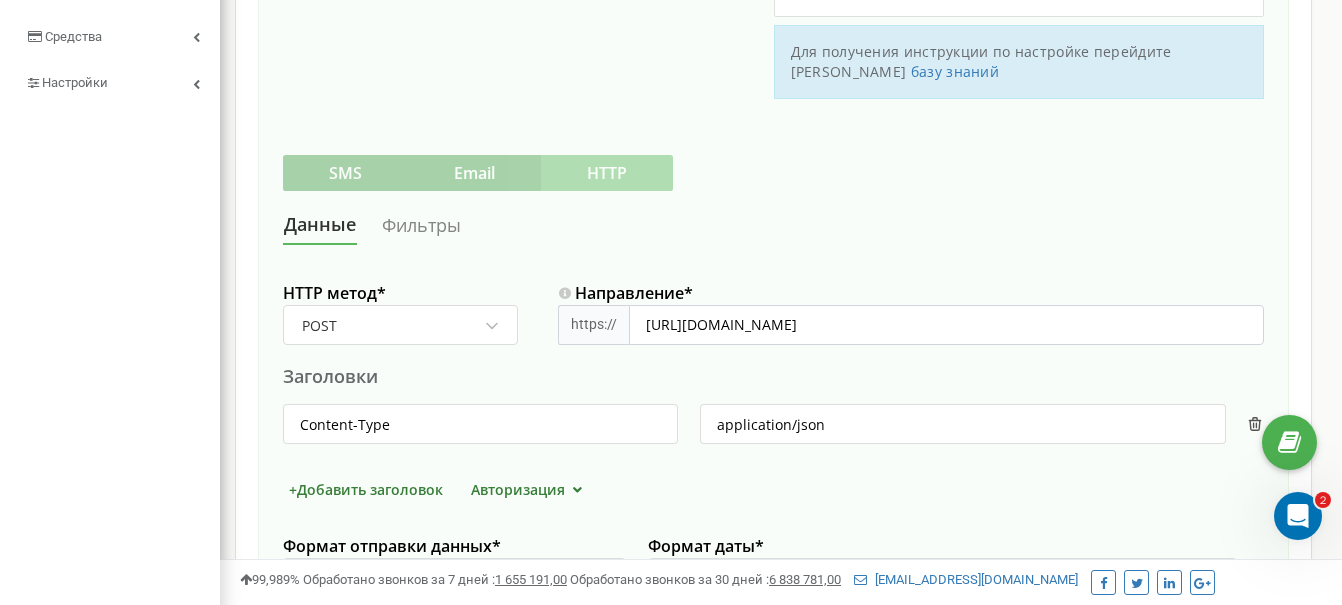 click at bounding box center (911, 354) 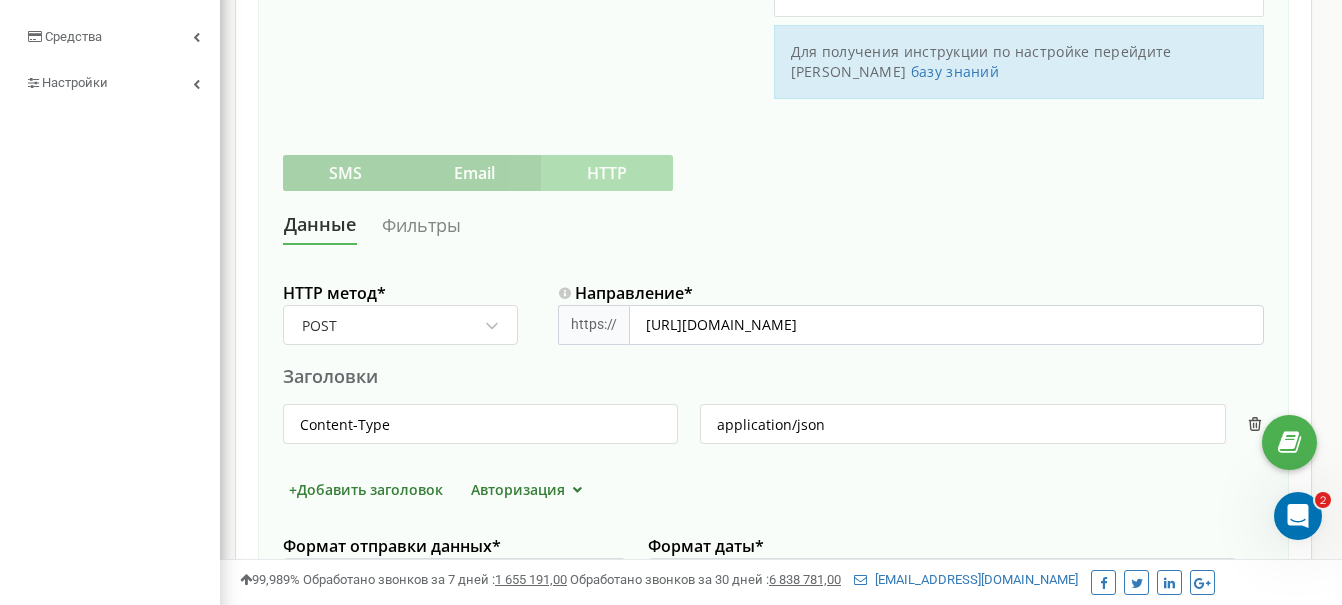 click on "Данные Фильтры HTTP метод * POST Направление * https:// [URL][DOMAIN_NAME] Заголовки Content-Type application/json +  Добавить заголовок Авторизация   Формат отправки данных * json Формат даты * Стандартная дата ([DATE] 15:00:00) Тело запроса Назва профілю Текст Название профиля Тема діалогу Текст Тема диалога Оцінка діалогу Текст Оценка диалога:Оценка Настрій клієнта Текст Настроение клиента Що було добре Текст Что было хорошо Помилки оператора Текст Ошибки оператора Подальші кроки Текст Структурированный итог звонка:Следующие шаги Фрази Текст Обязательные фразы +" at bounding box center [773, 989] 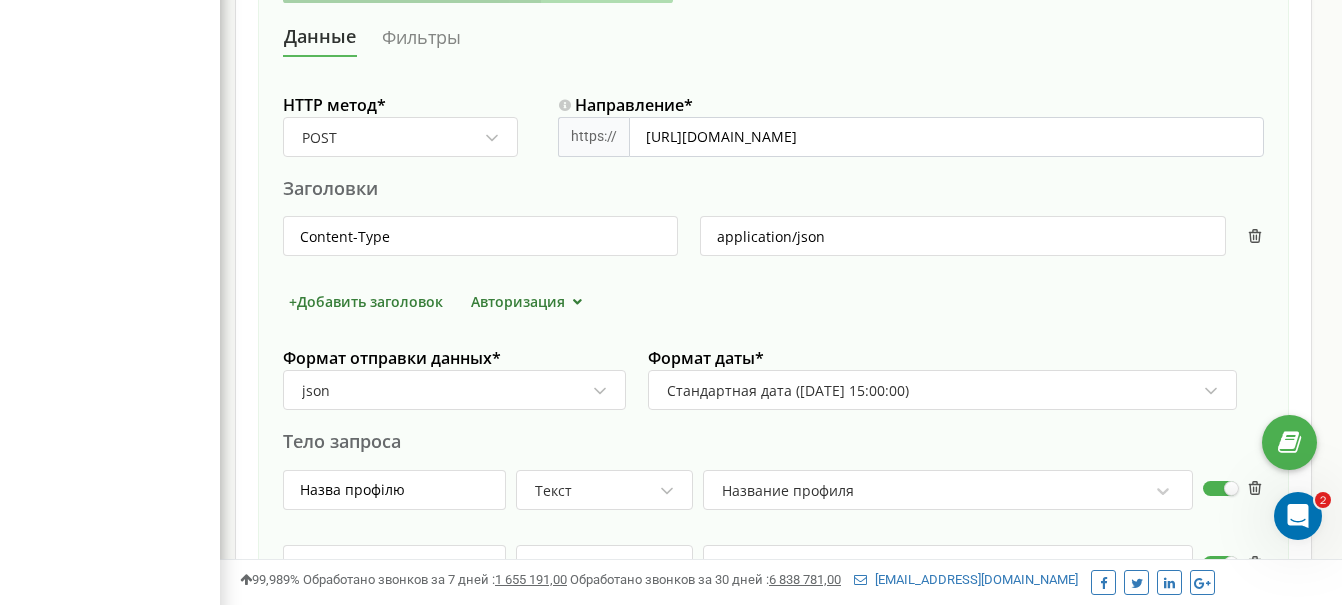 scroll, scrollTop: 604, scrollLeft: 0, axis: vertical 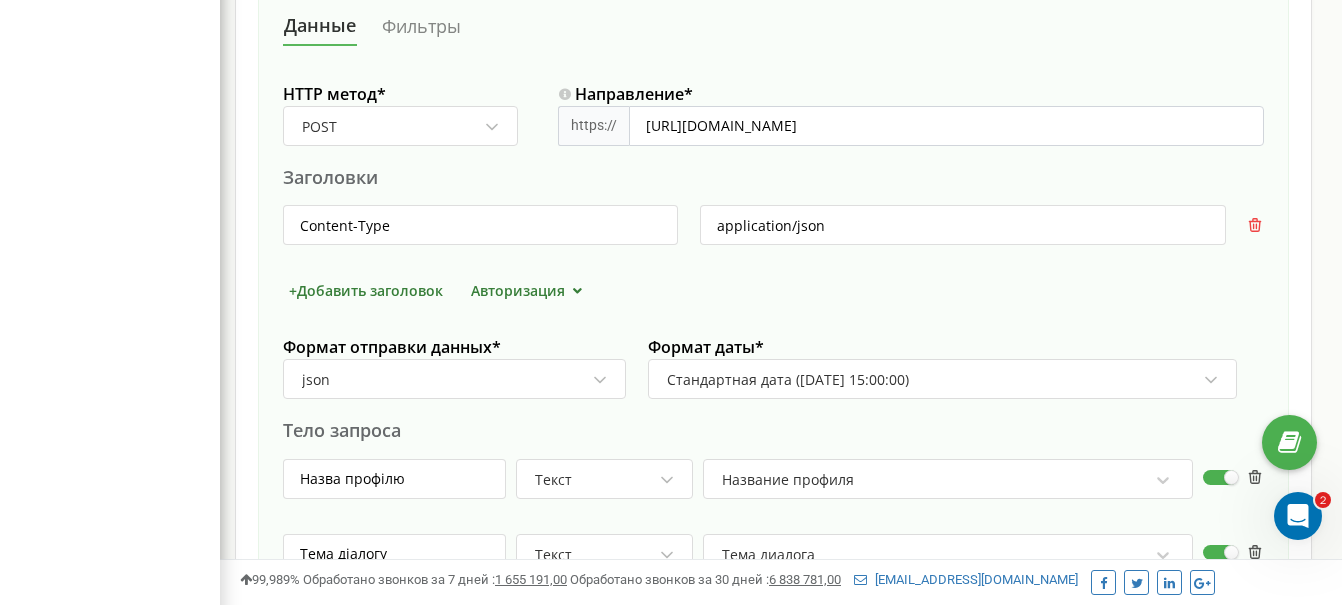 click 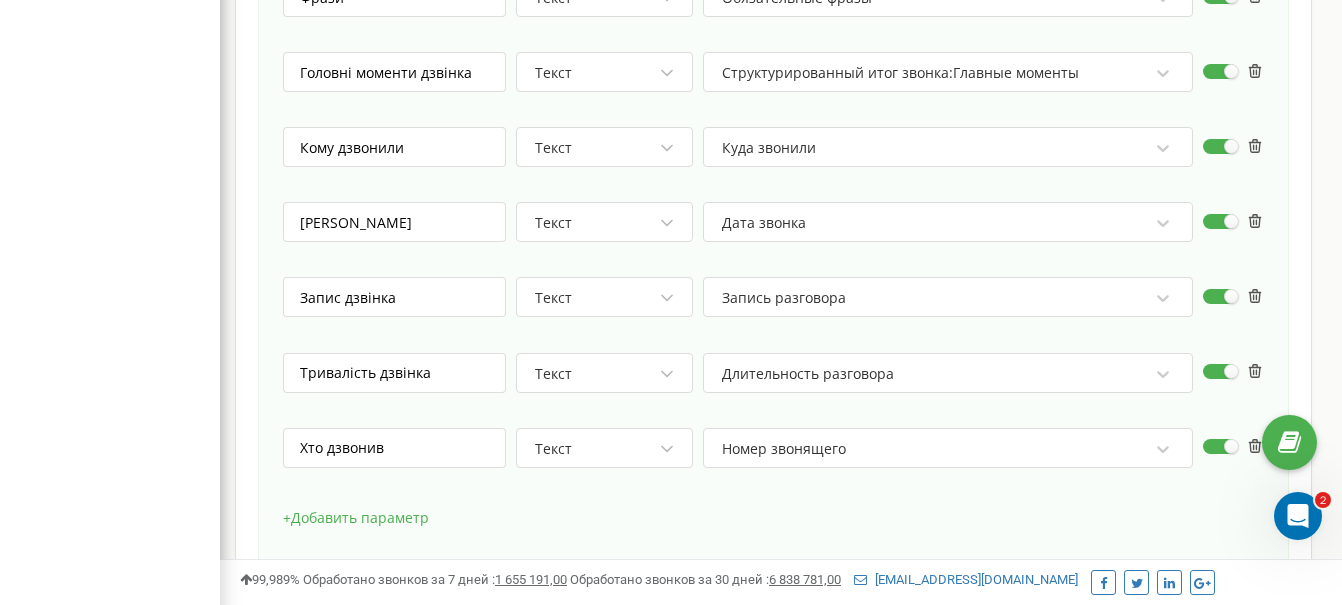 scroll, scrollTop: 1709, scrollLeft: 0, axis: vertical 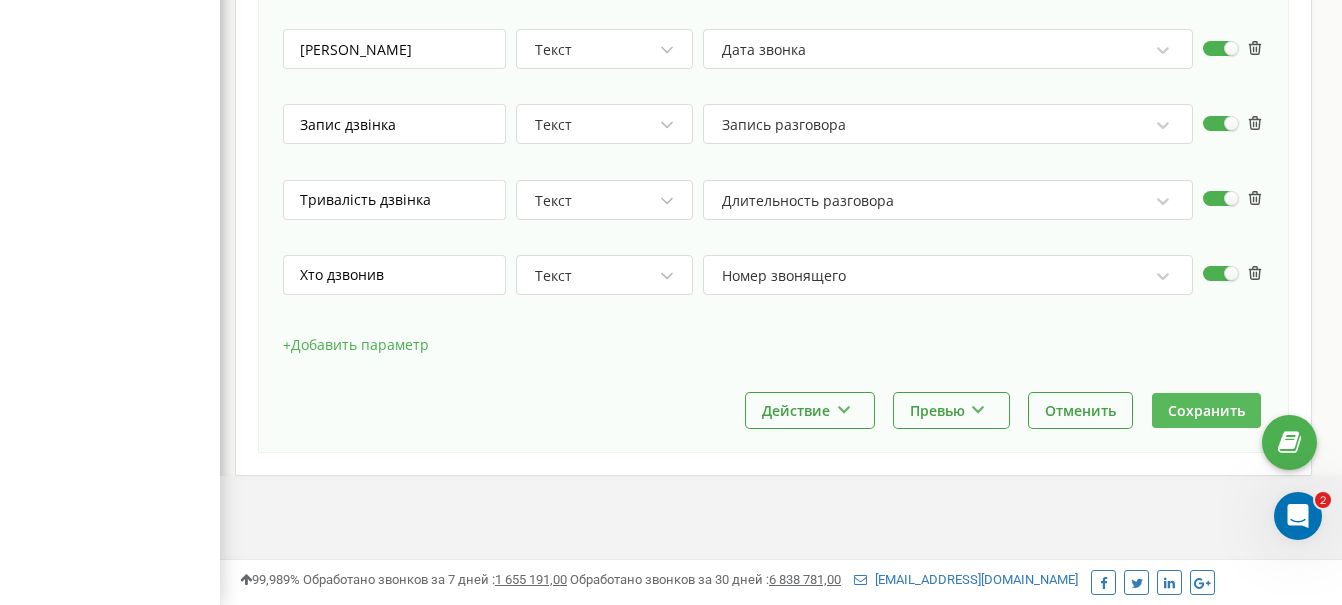 click on "Сохранить" at bounding box center (1206, 410) 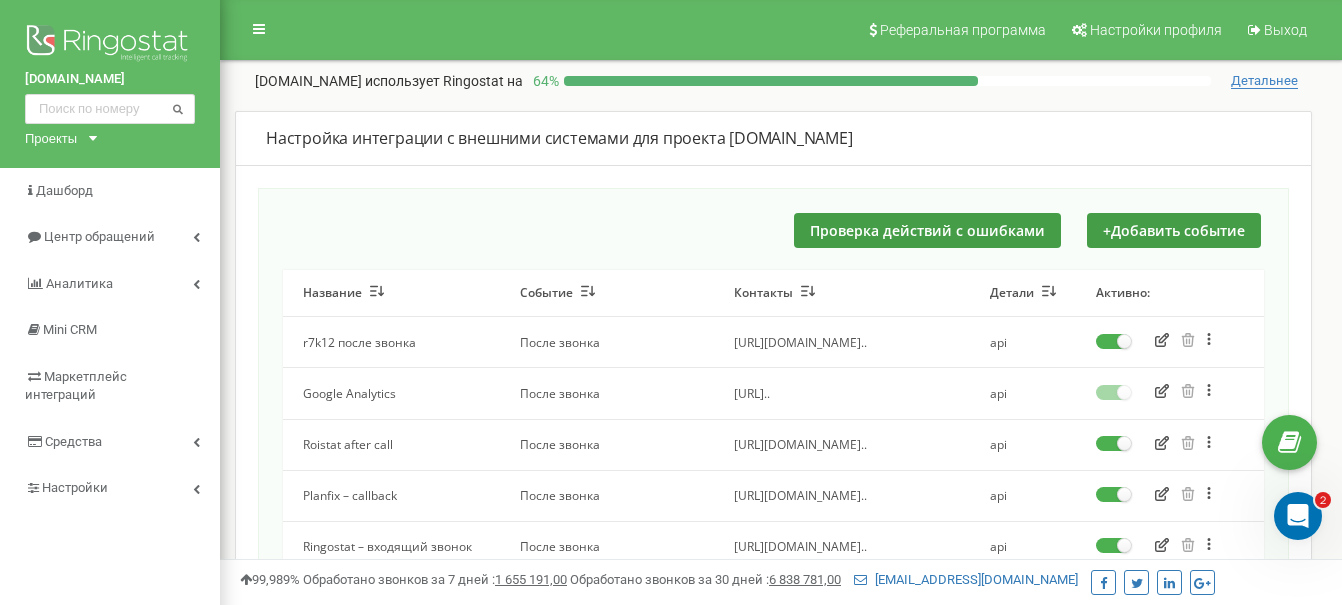 scroll, scrollTop: 932, scrollLeft: 0, axis: vertical 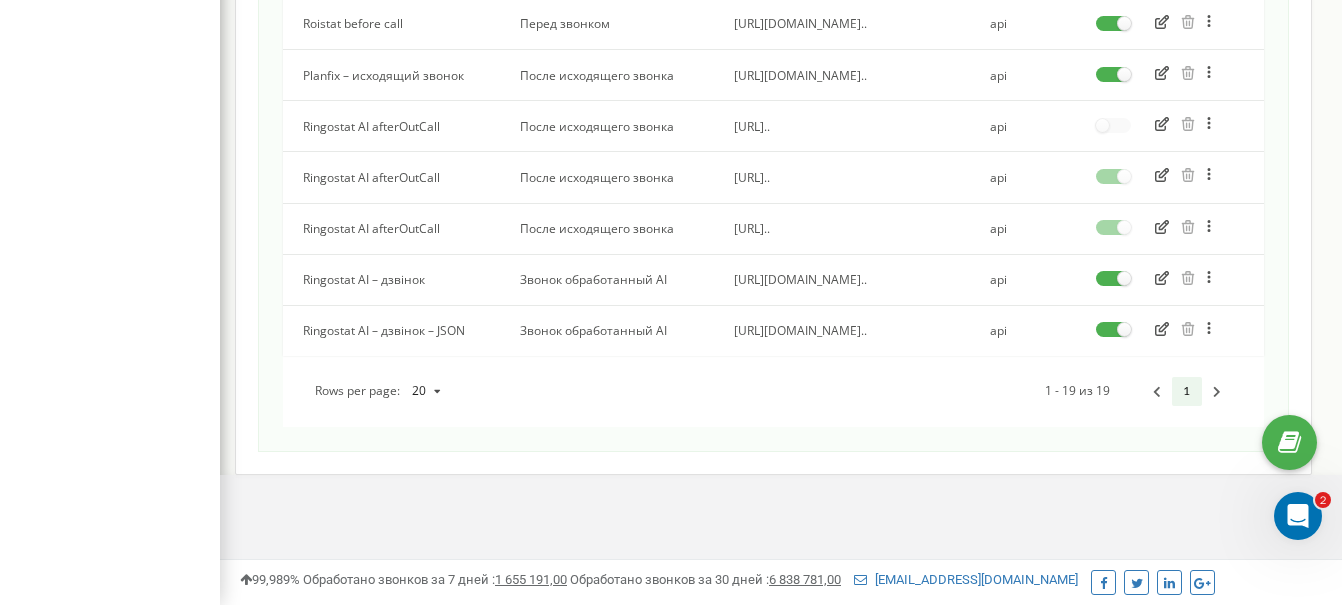 click 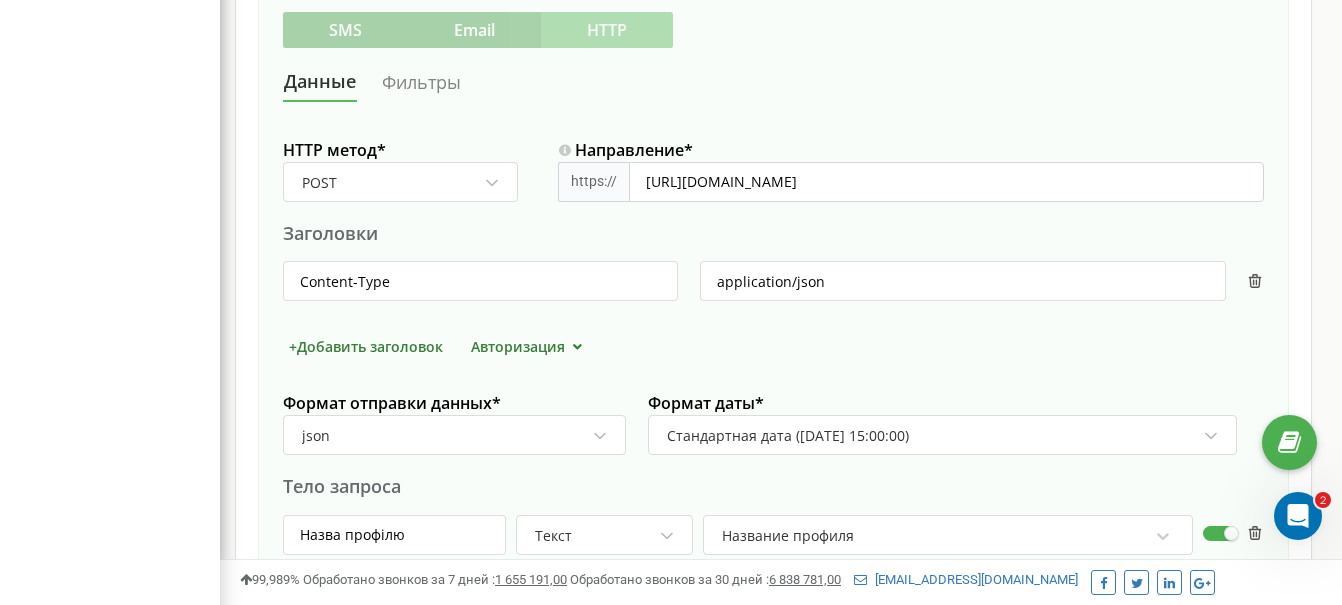 scroll, scrollTop: 543, scrollLeft: 0, axis: vertical 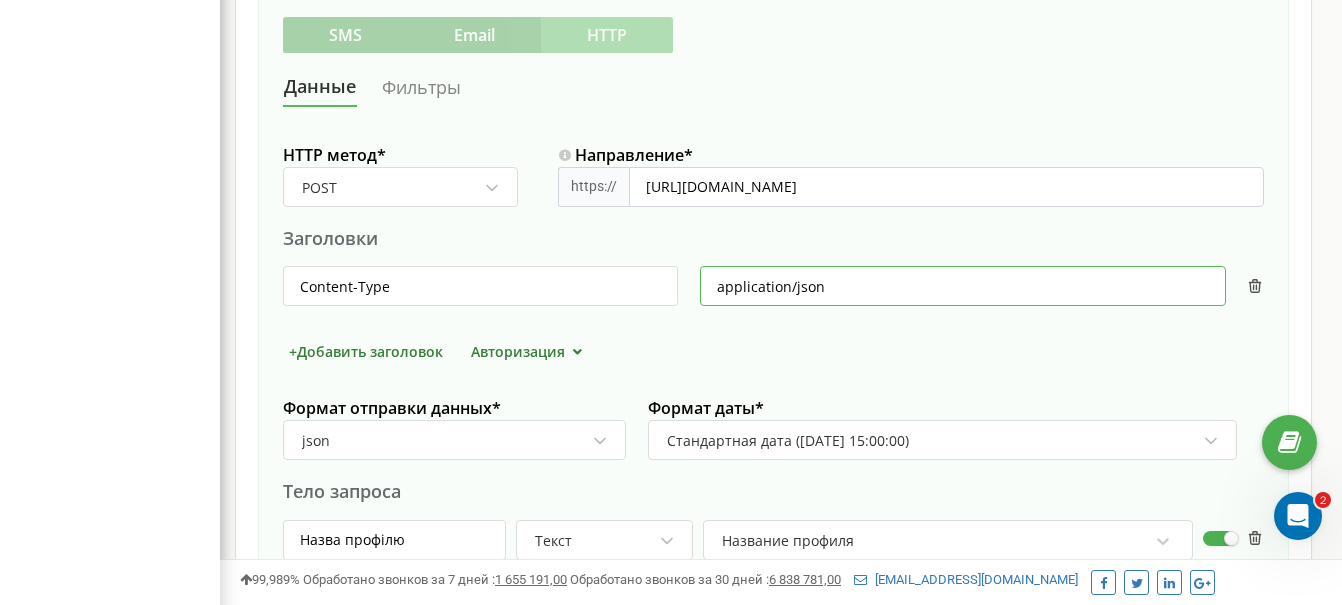 click on "application/json" at bounding box center (963, 286) 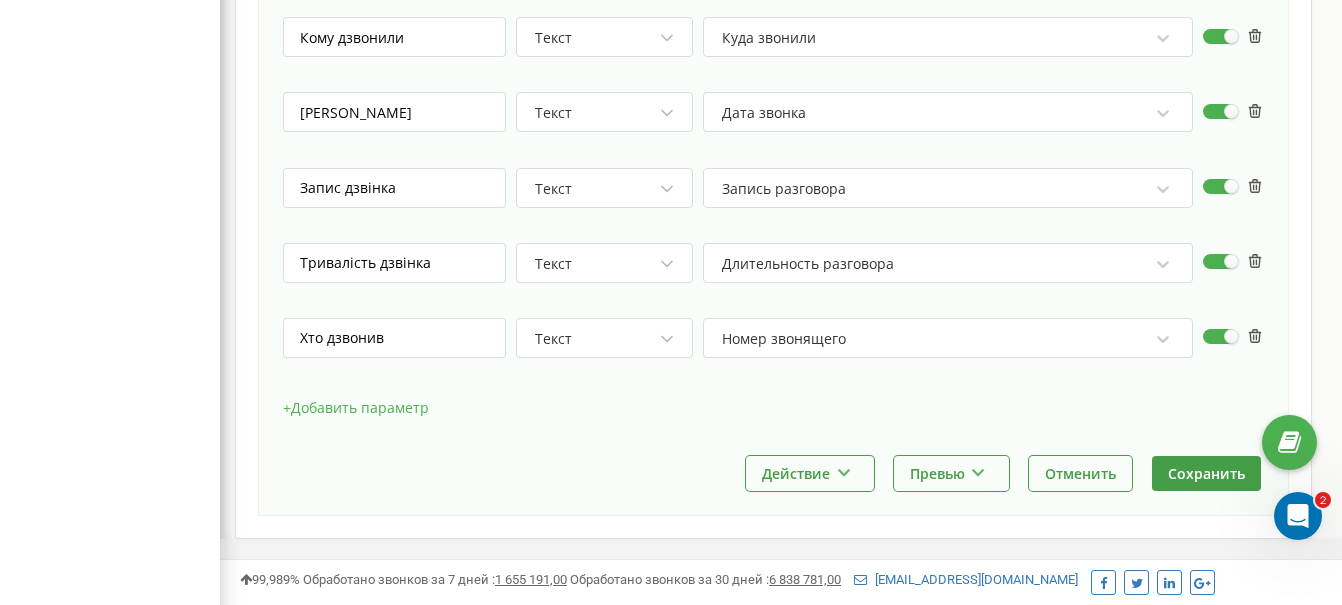 scroll, scrollTop: 1785, scrollLeft: 0, axis: vertical 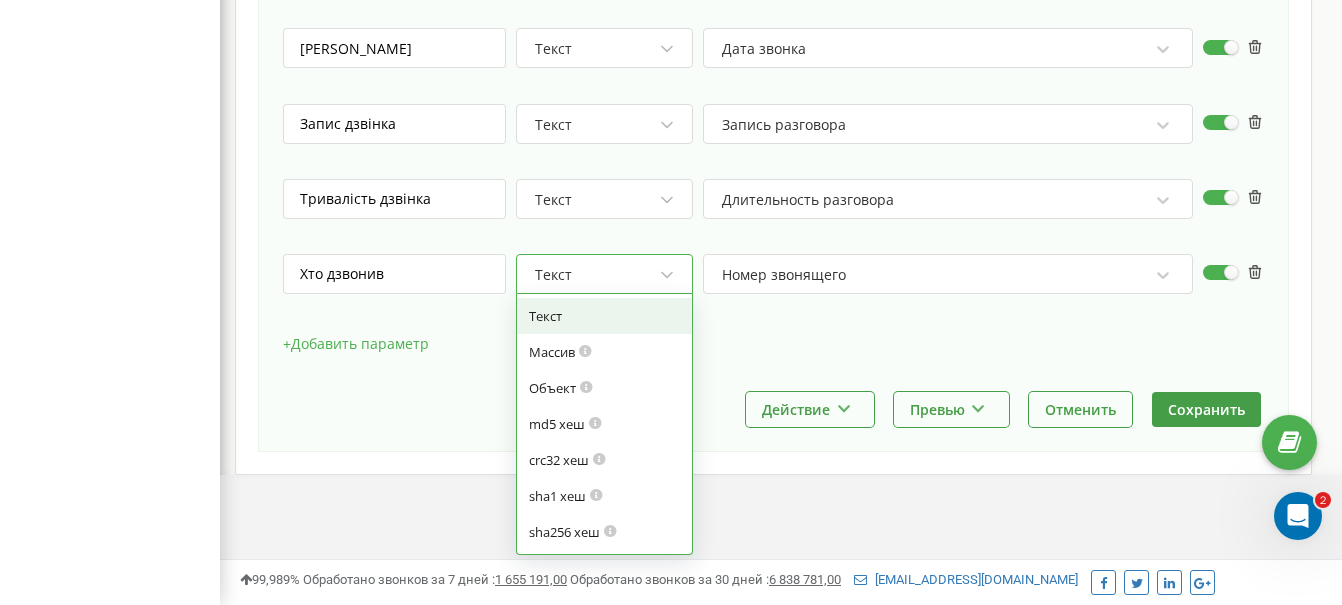 click on "Текст" at bounding box center (596, 275) 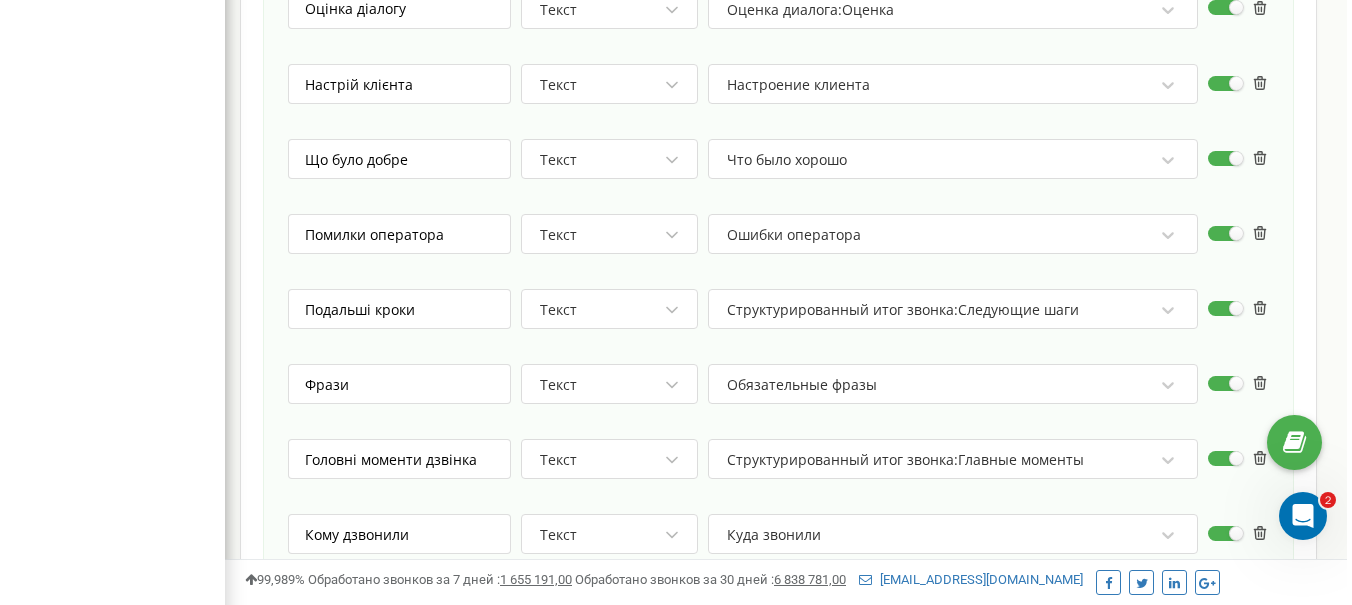 scroll, scrollTop: 1785, scrollLeft: 0, axis: vertical 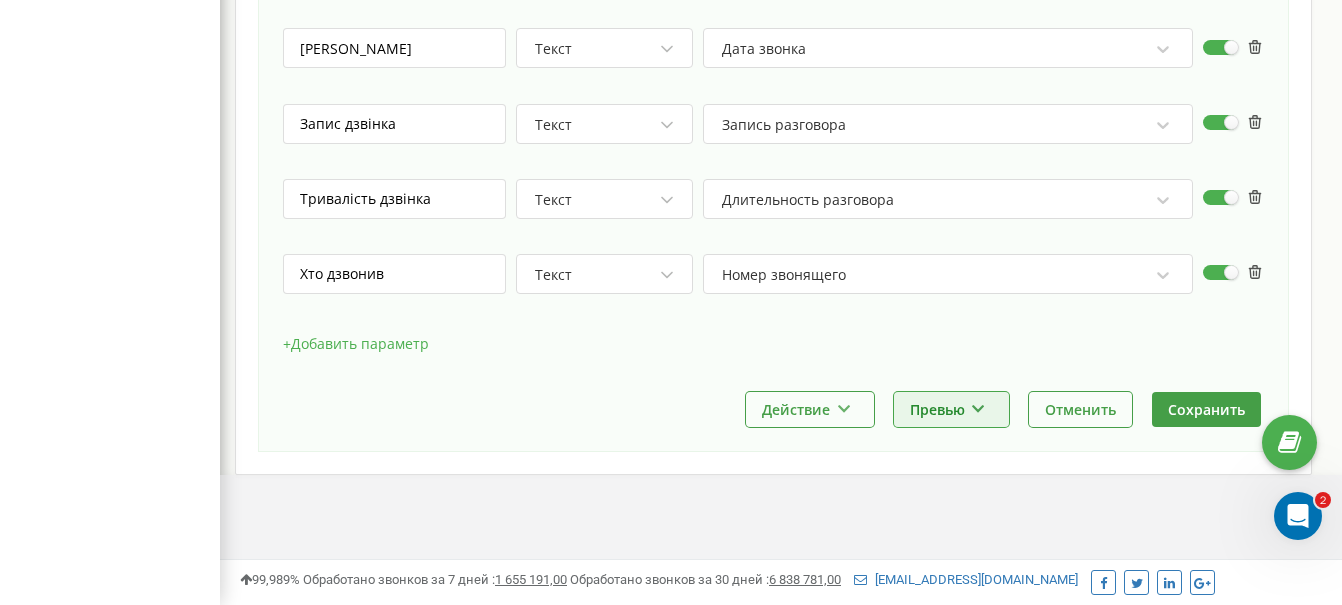 click on "Превью" at bounding box center [951, 409] 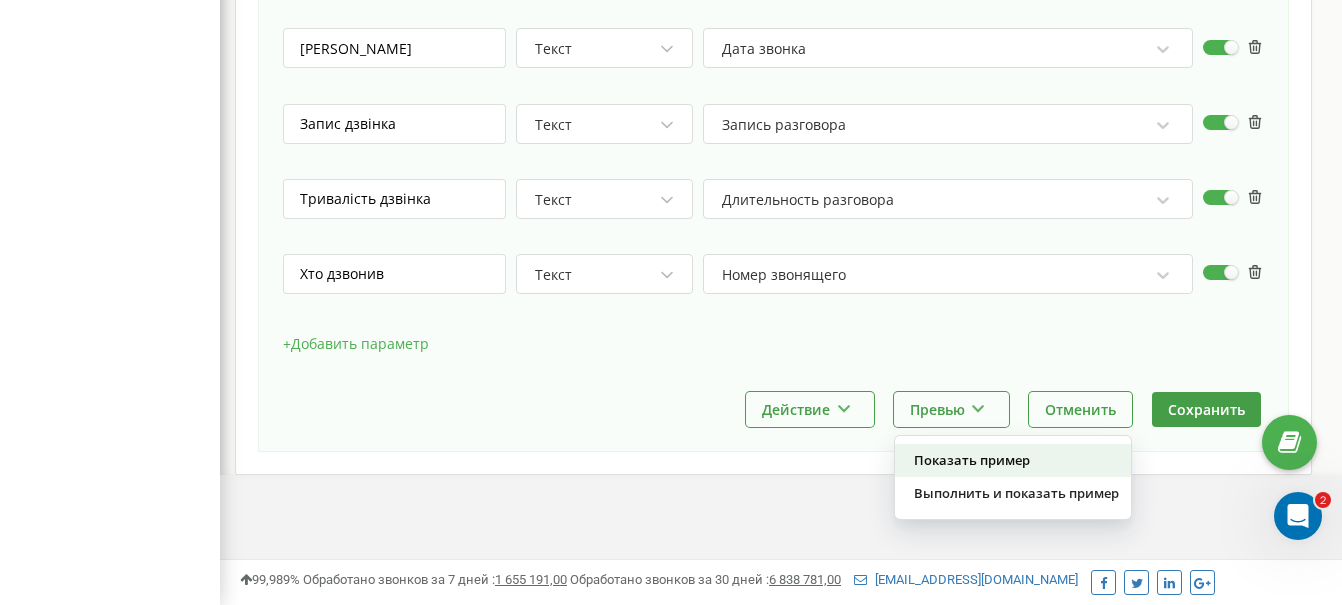 click on "Показать пример" at bounding box center [1013, 460] 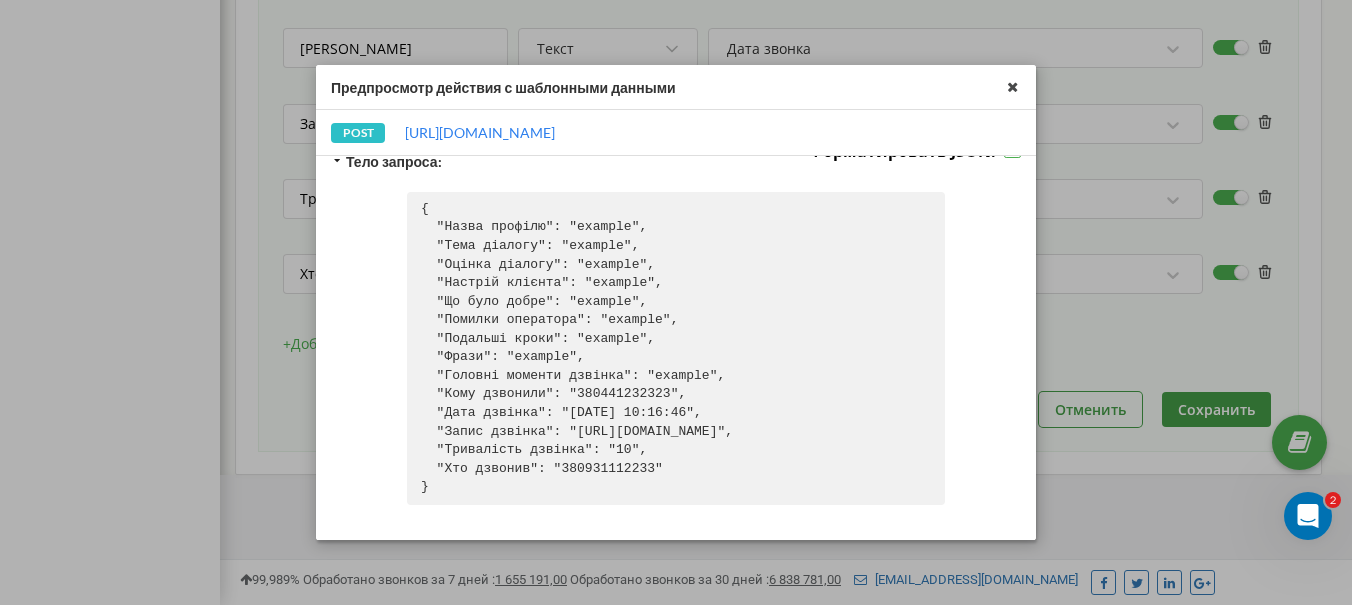 scroll, scrollTop: 0, scrollLeft: 0, axis: both 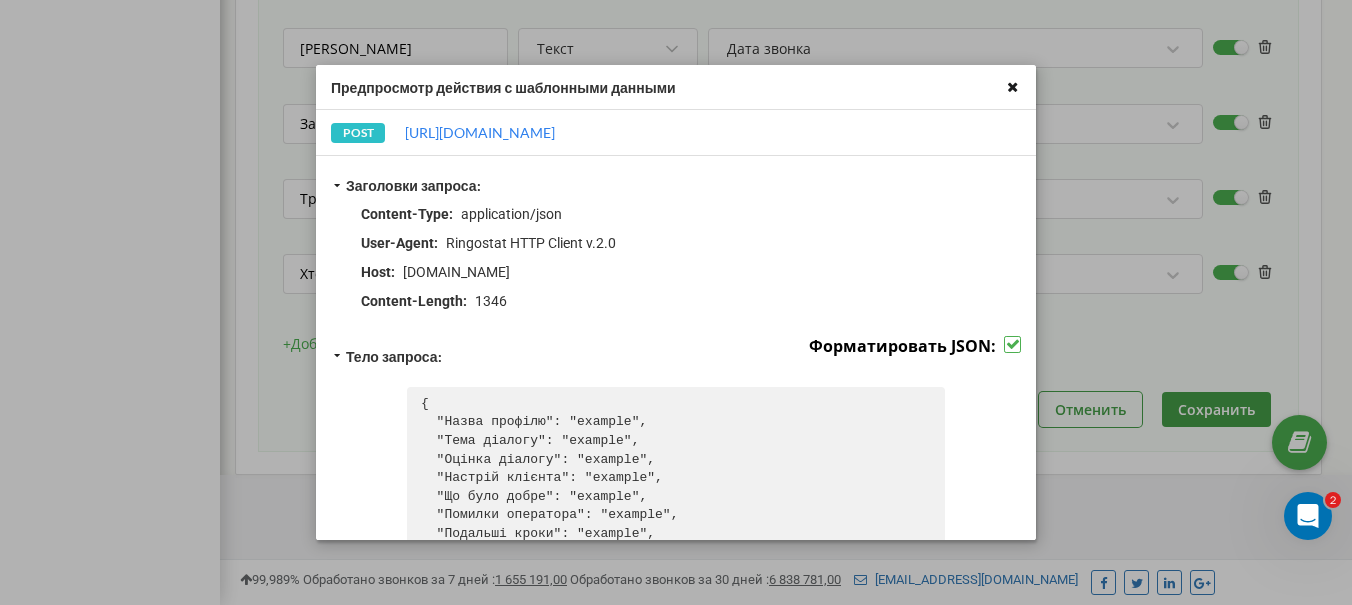 click at bounding box center (1012, 87) 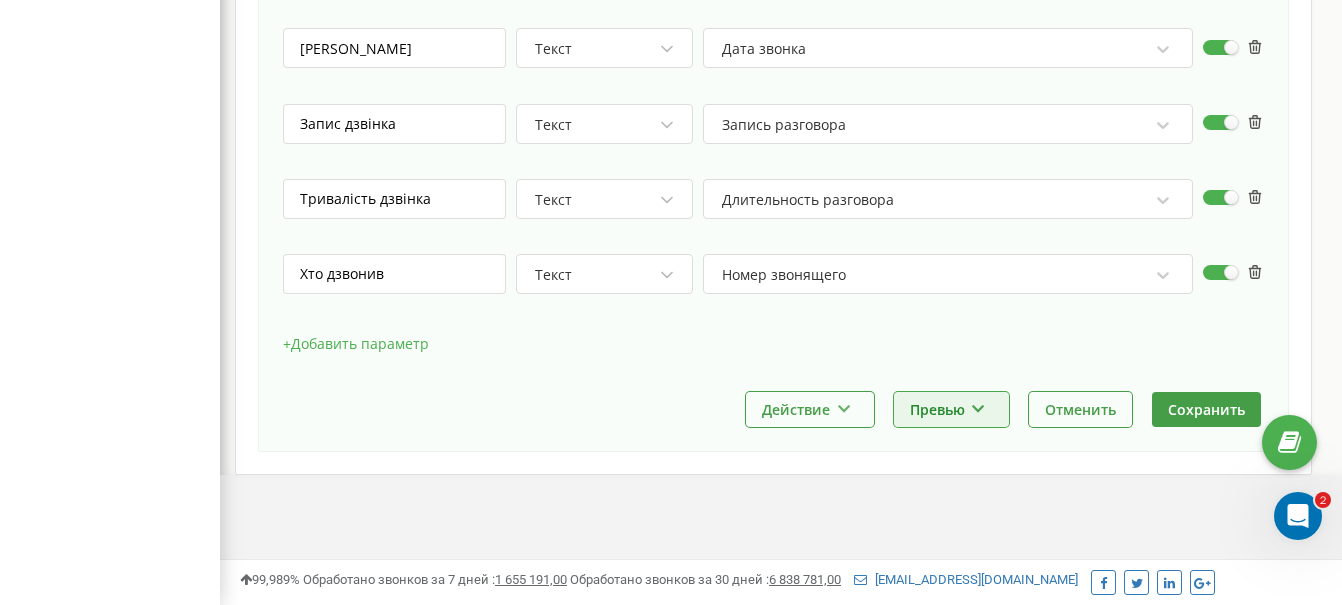 click at bounding box center (978, 406) 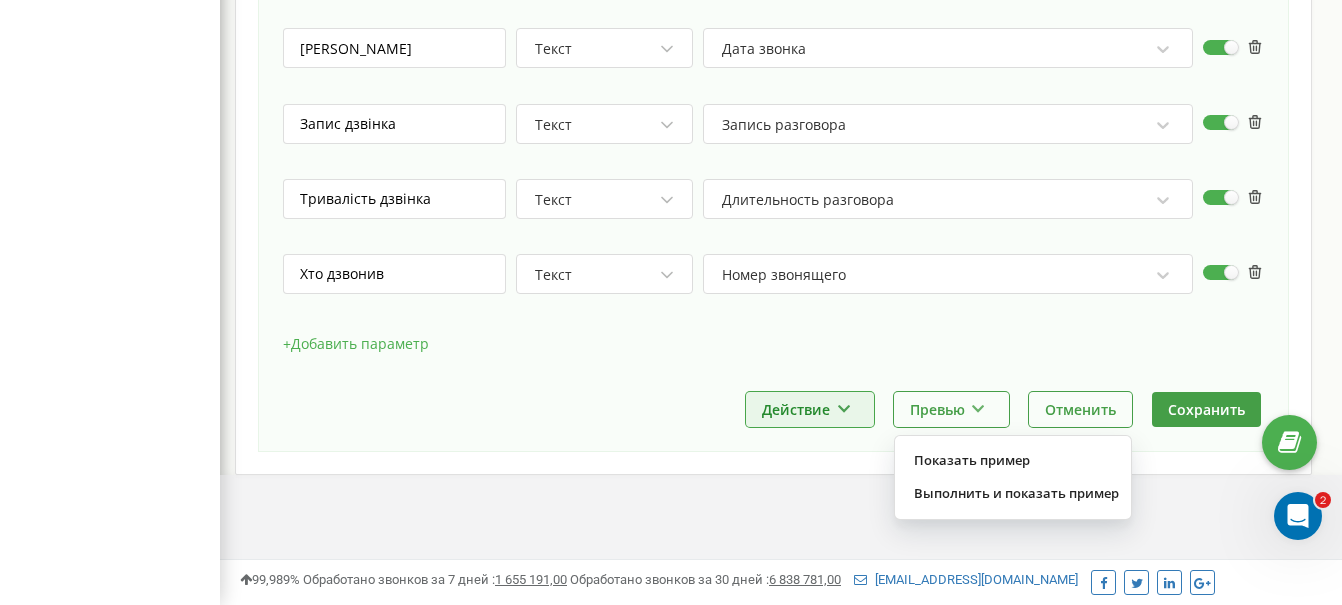 click on "Действие" at bounding box center (810, 409) 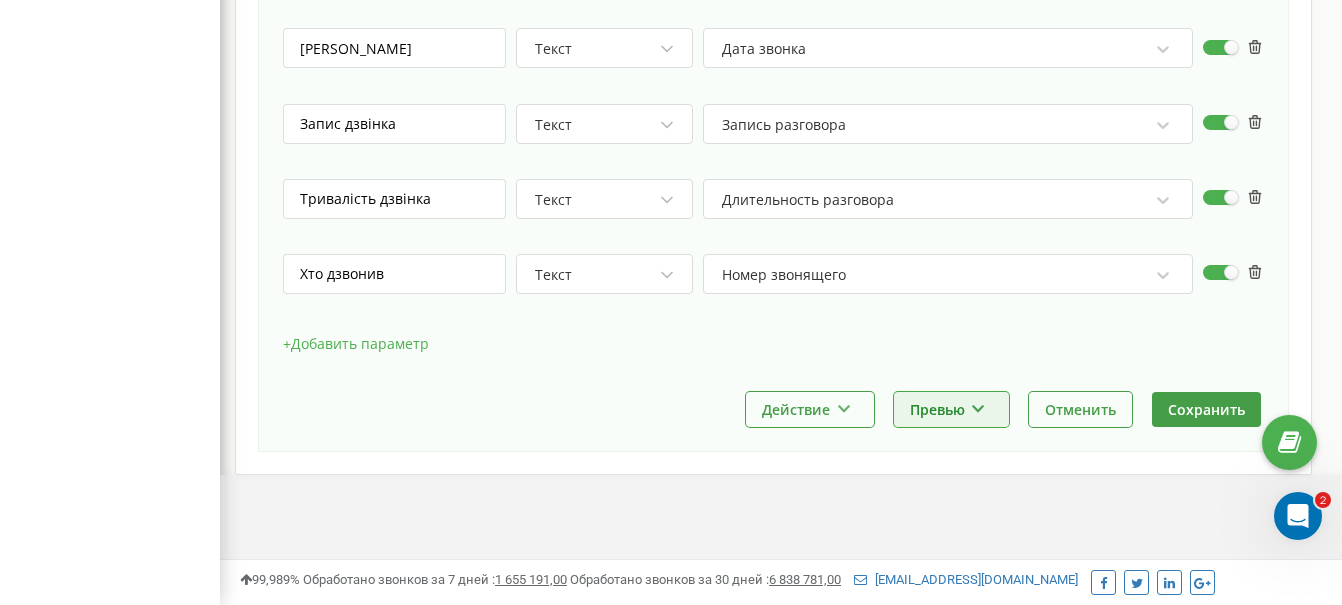 click on "Превью" at bounding box center (951, 409) 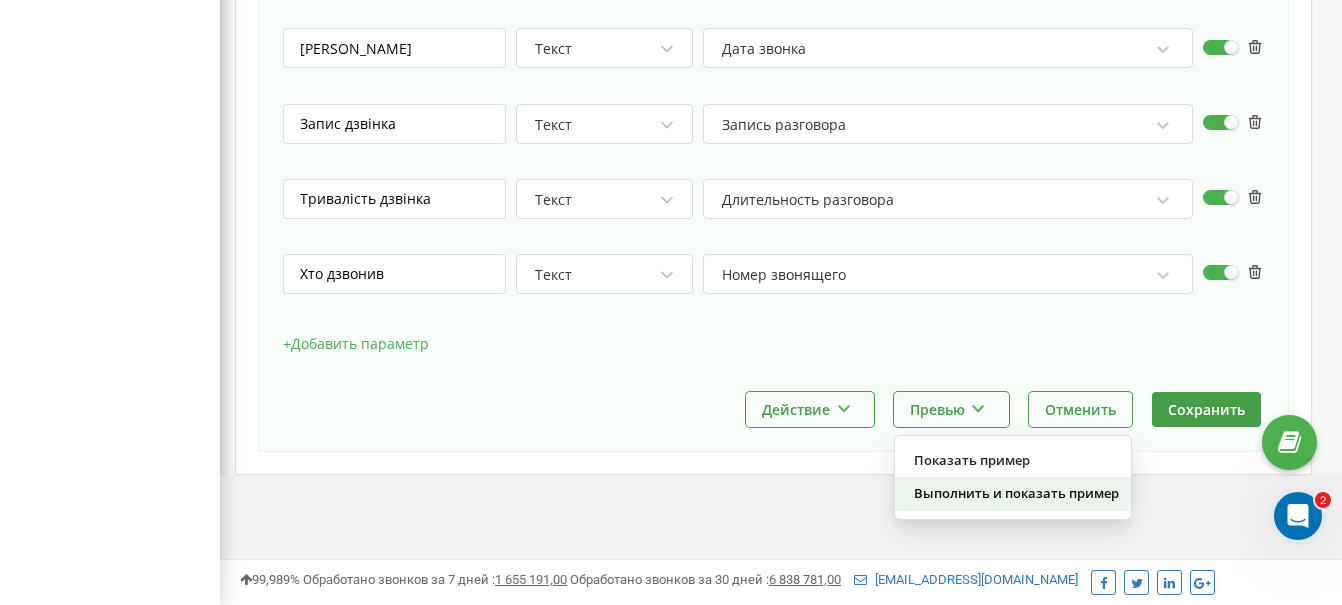 click on "Выполнить и показать пример" at bounding box center (1013, 493) 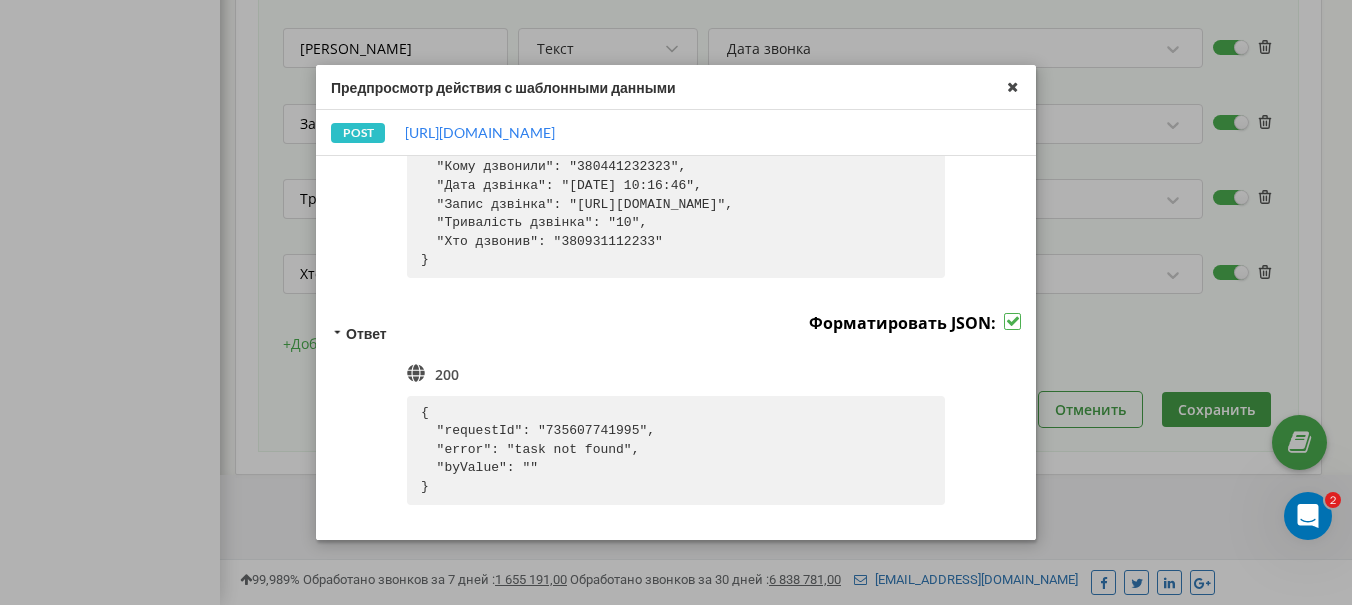 scroll, scrollTop: 186, scrollLeft: 0, axis: vertical 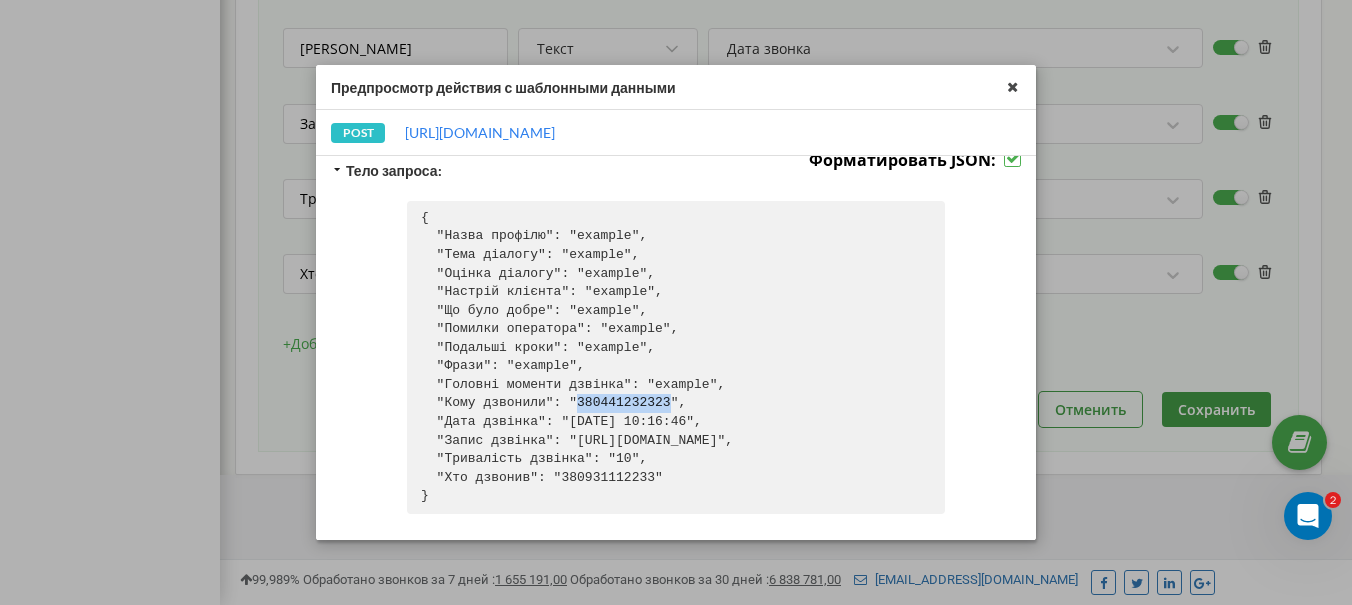 drag, startPoint x: 672, startPoint y: 400, endPoint x: 579, endPoint y: 401, distance: 93.00538 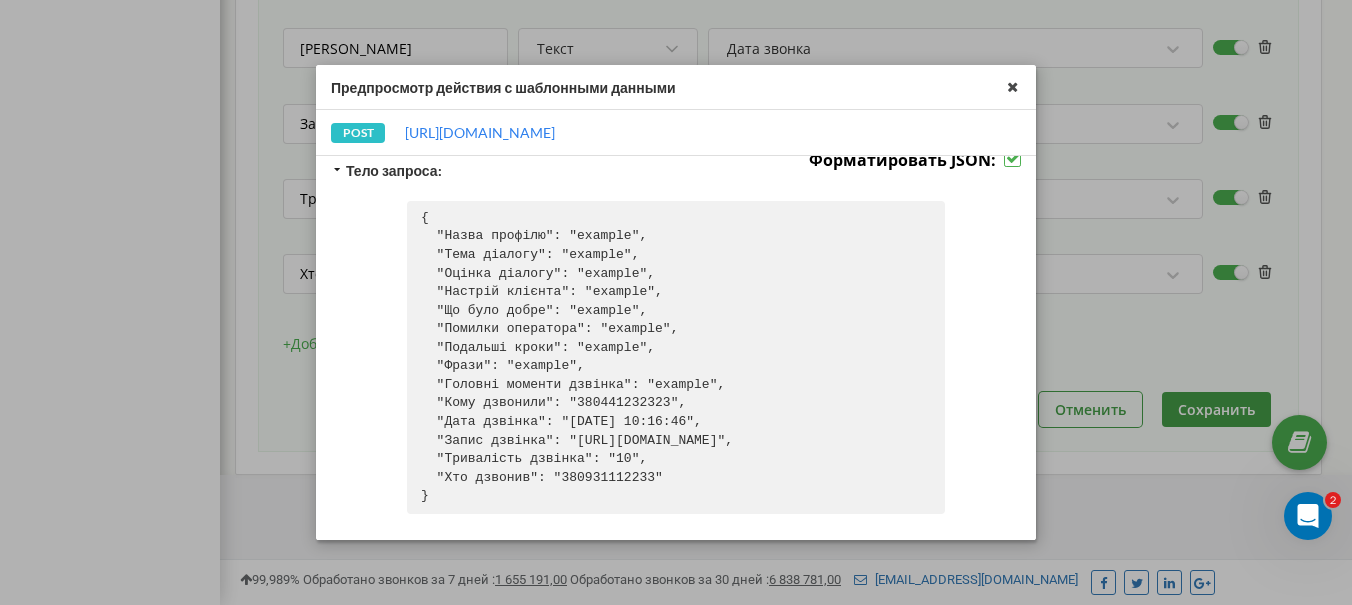 click on "{
"Назва профілю": "example",
"Тема діалогу": "example",
"Оцінка діалогу": "example",
"Настрій клієнта": "example",
"Що було добре": "example",
"Помилки оператора": "example",
"Подальші кроки": "example",
"Фрази": "example",
"Головні моменти дзвінка": "example",
"Кому дзвонили": "380441232323",
"Дата дзвінка": "[DATE] 10:16:46",
"Запис дзвінка": "[URL][DOMAIN_NAME]",
"Тривалість дзвінка": "10",
"Хто дзвонив": "380931112233"
}" at bounding box center (676, 357) 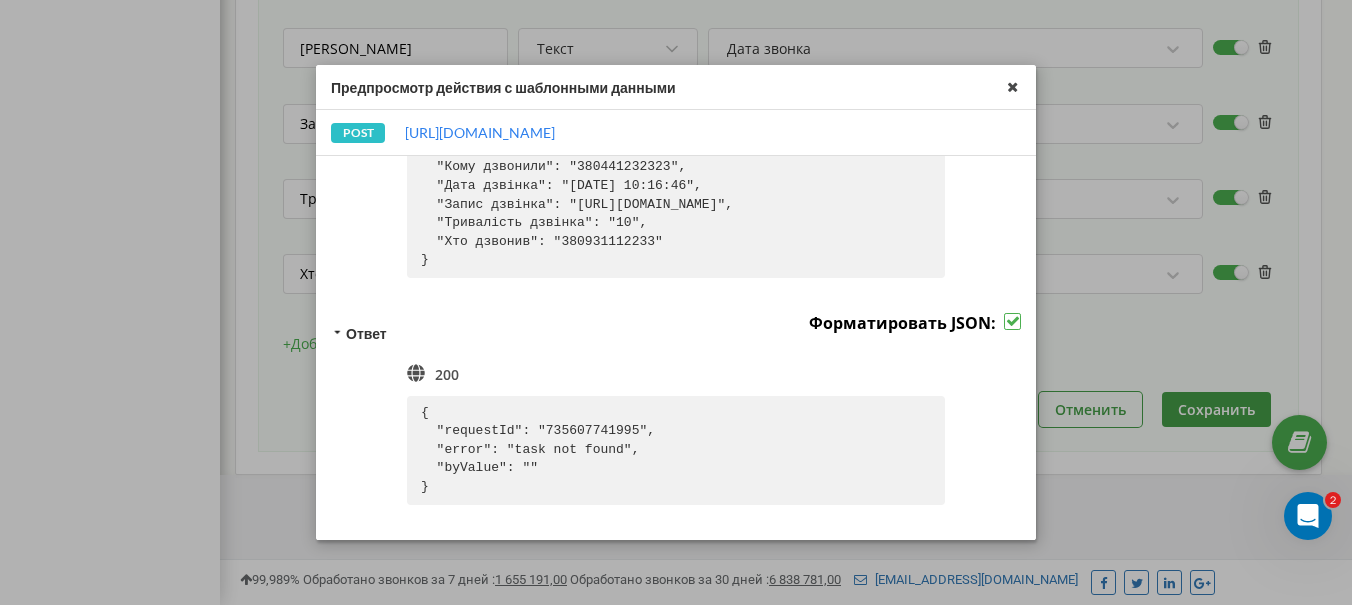 scroll, scrollTop: 431, scrollLeft: 0, axis: vertical 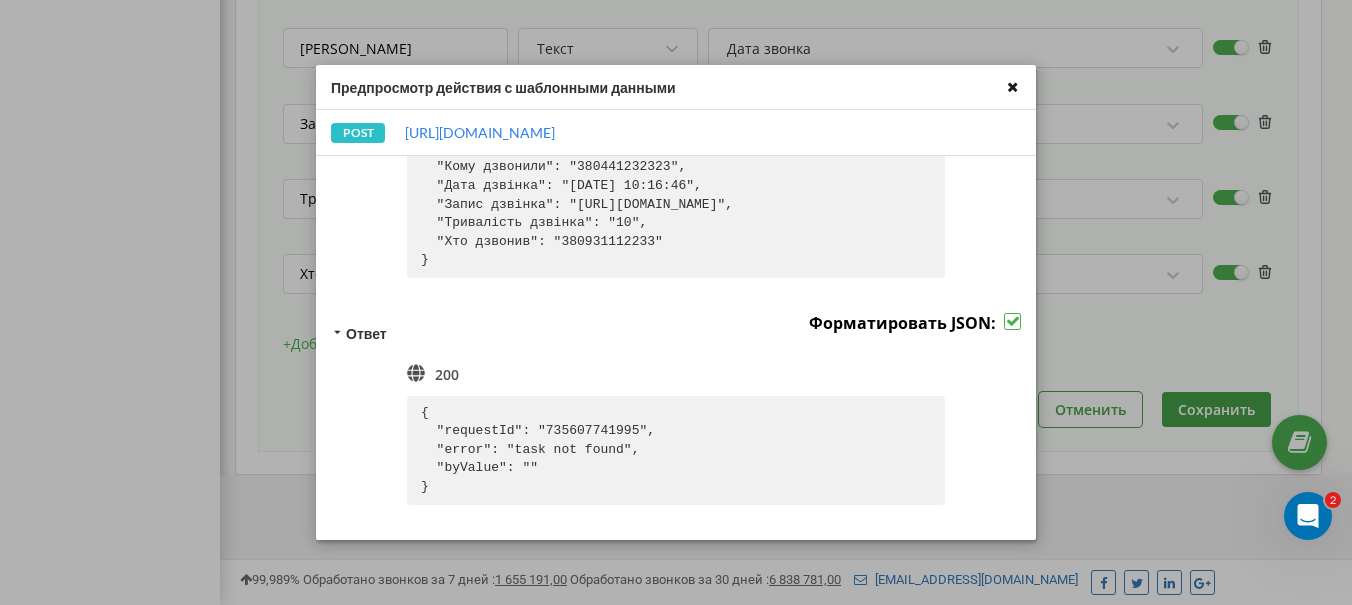 click at bounding box center (1012, 87) 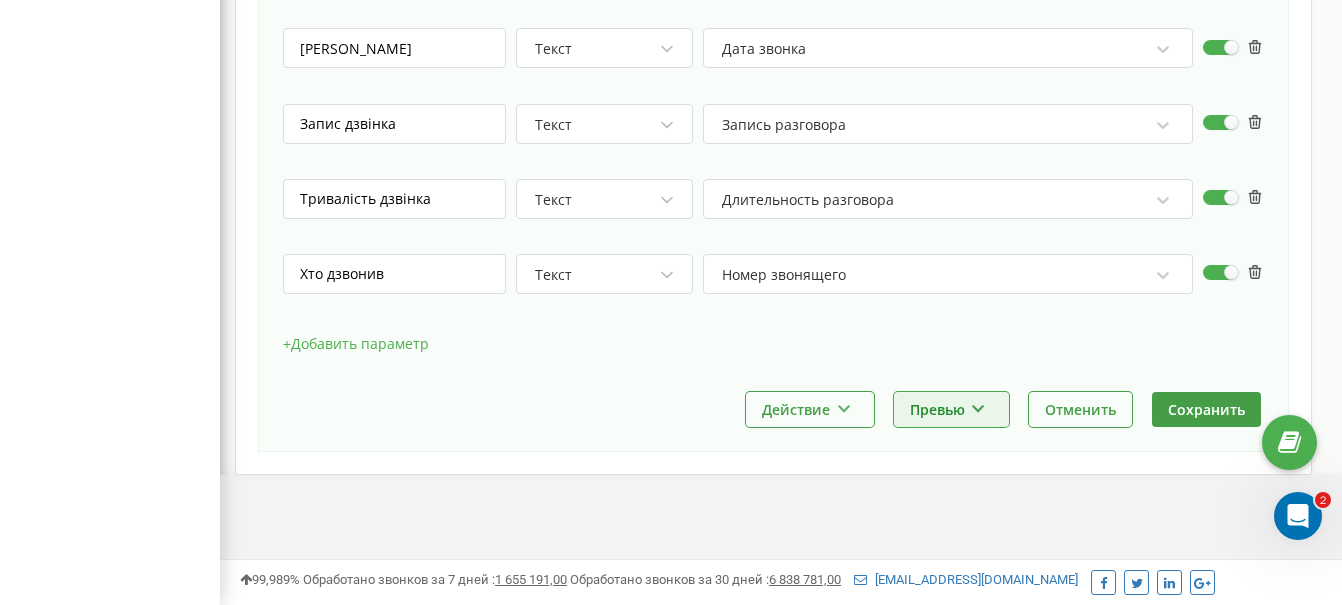 click on "Превью" at bounding box center (951, 409) 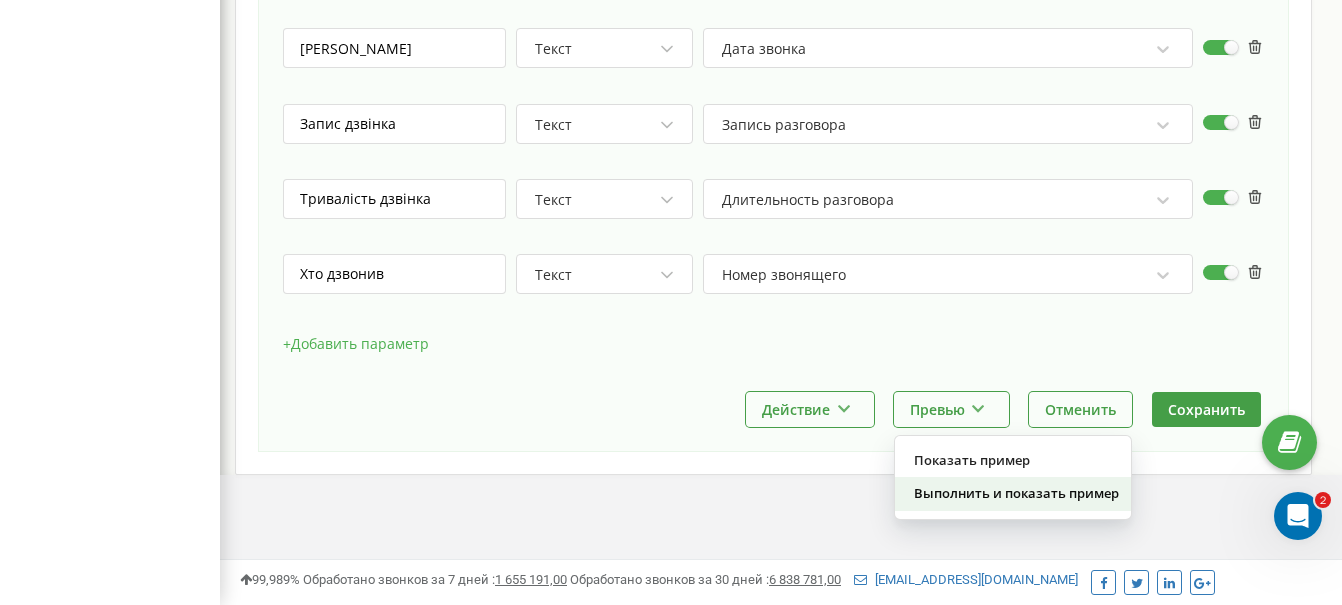 click on "Выполнить и показать пример" at bounding box center [1013, 493] 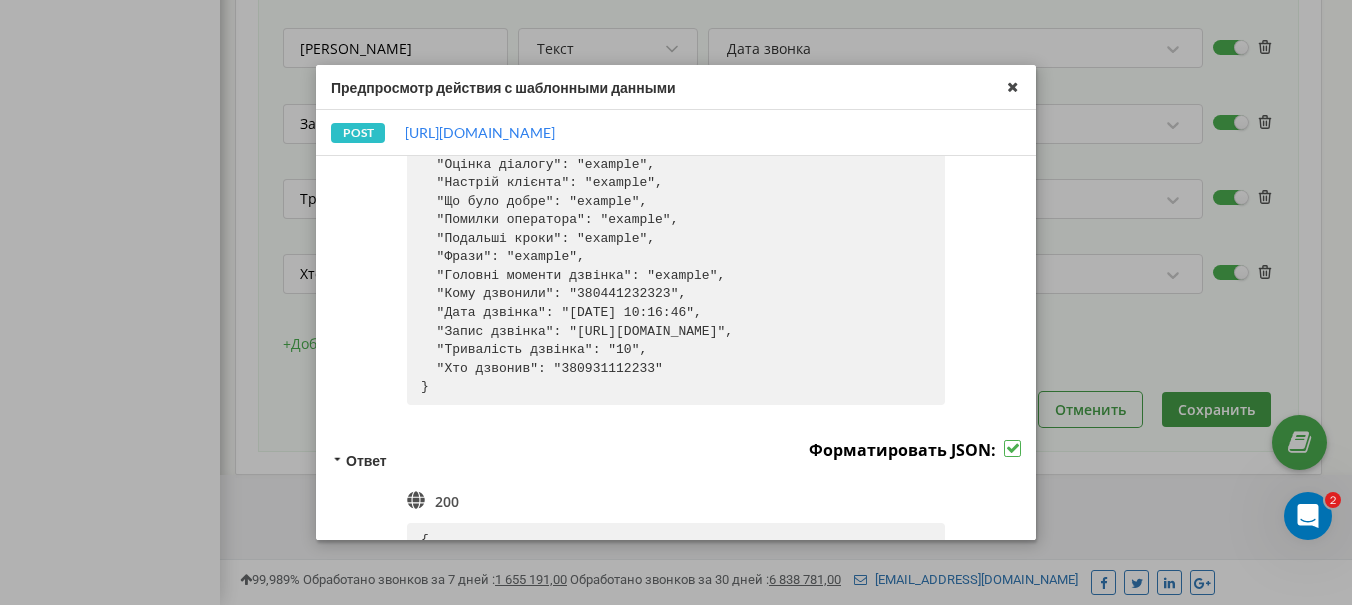 scroll, scrollTop: 181, scrollLeft: 0, axis: vertical 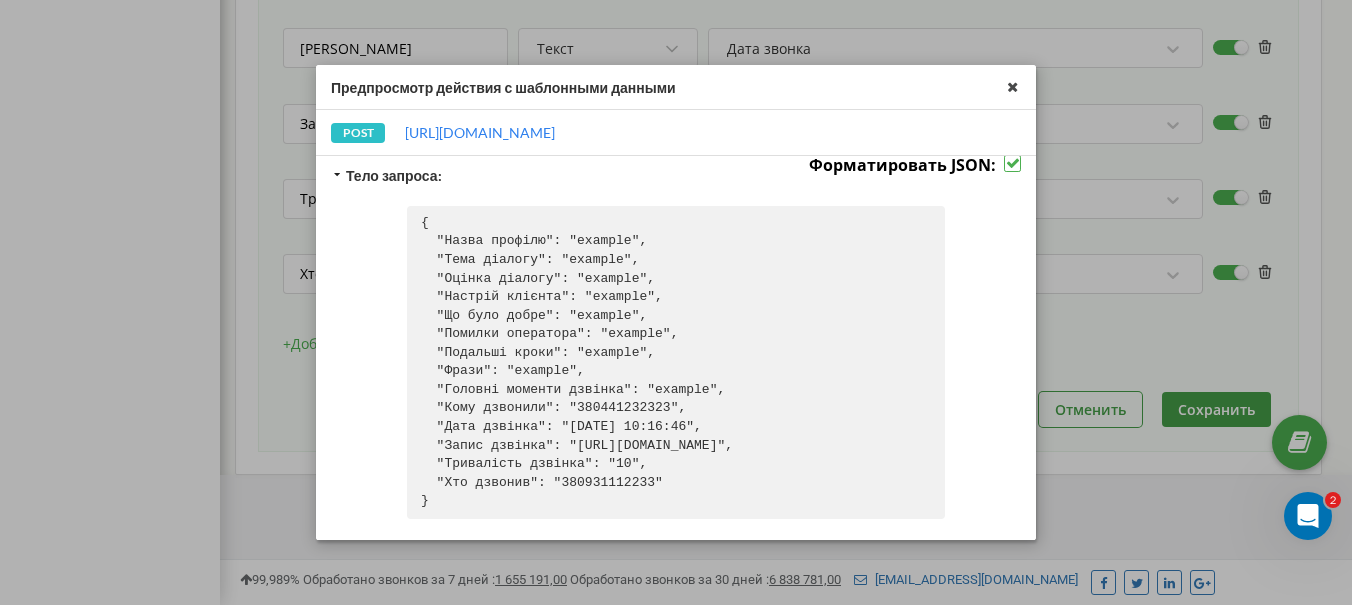 drag, startPoint x: 447, startPoint y: 498, endPoint x: 418, endPoint y: 226, distance: 273.5416 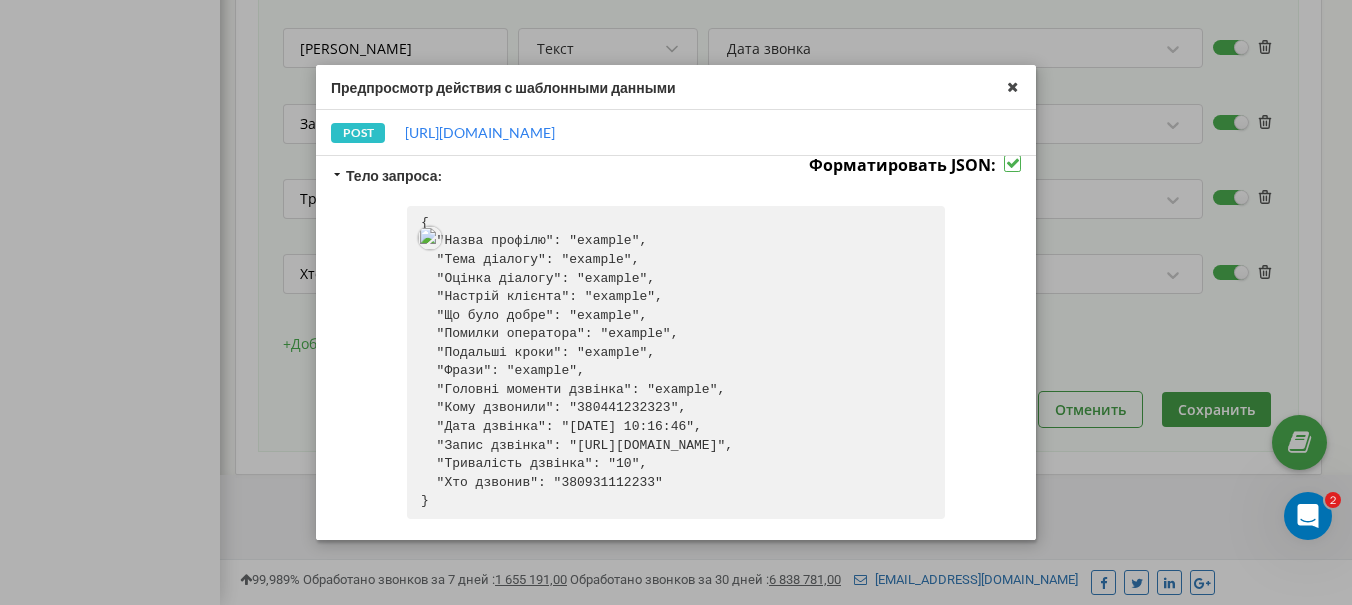 copy on "{
"Назва профілю": "example",
"Тема діалогу": "example",
"Оцінка діалогу": "example",
"Настрій клієнта": "example",
"Що було добре": "example",
"Помилки оператора": "example",
"Подальші кроки": "example",
"Фрази": "example",
"Головні моменти дзвінка": "example",
"Кому дзвонили": "380441232323",
"Дата дзвінка": "[DATE] 10:16:46",
"Запис дзвінка": "[URL][DOMAIN_NAME]",
"Тривалість дзвінка": "10",
"Хто дзвонив": "380931112233"
}" 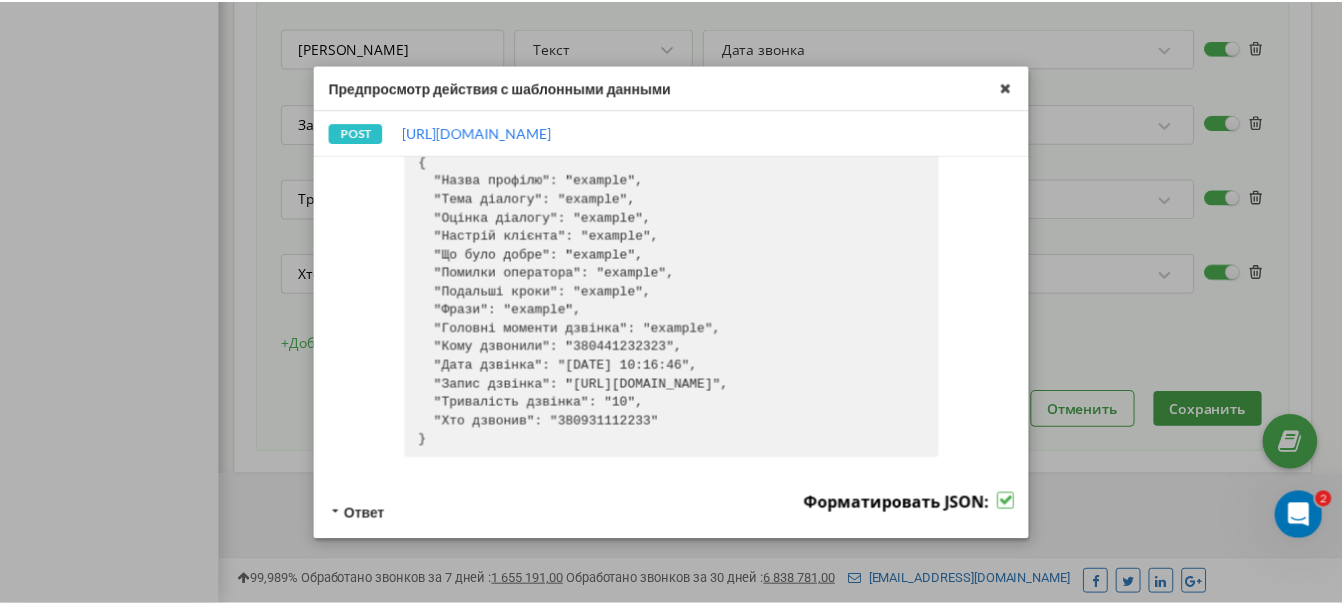 scroll, scrollTop: 206, scrollLeft: 0, axis: vertical 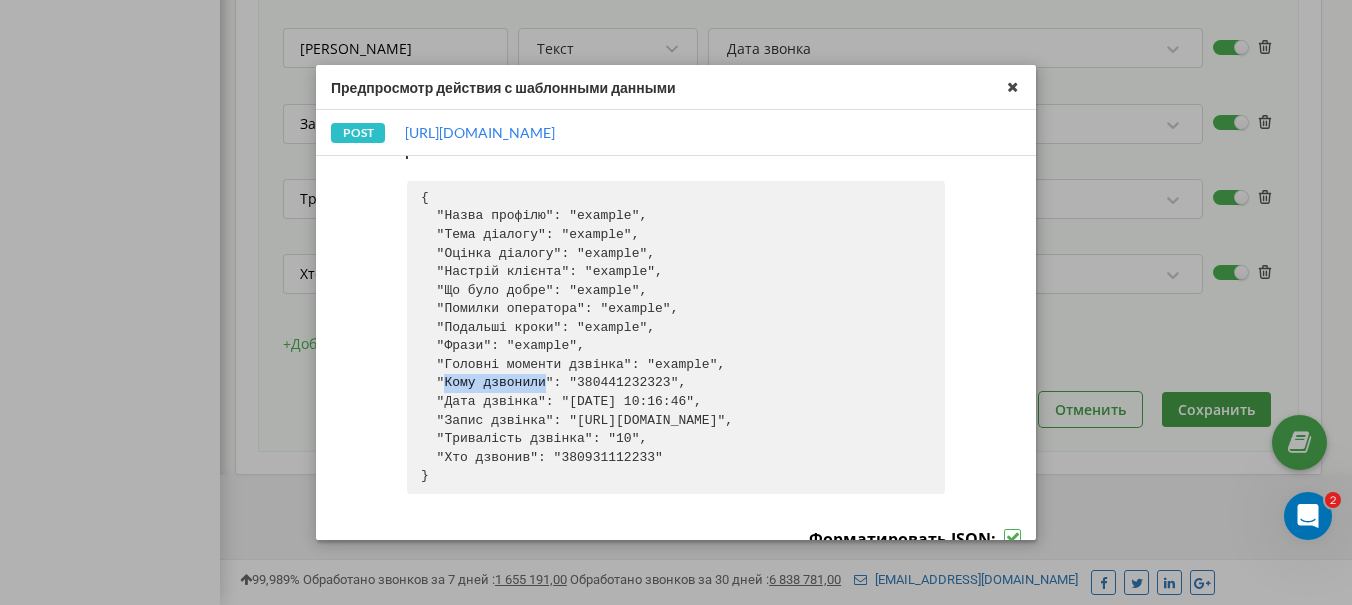 drag, startPoint x: 546, startPoint y: 389, endPoint x: 446, endPoint y: 386, distance: 100.04499 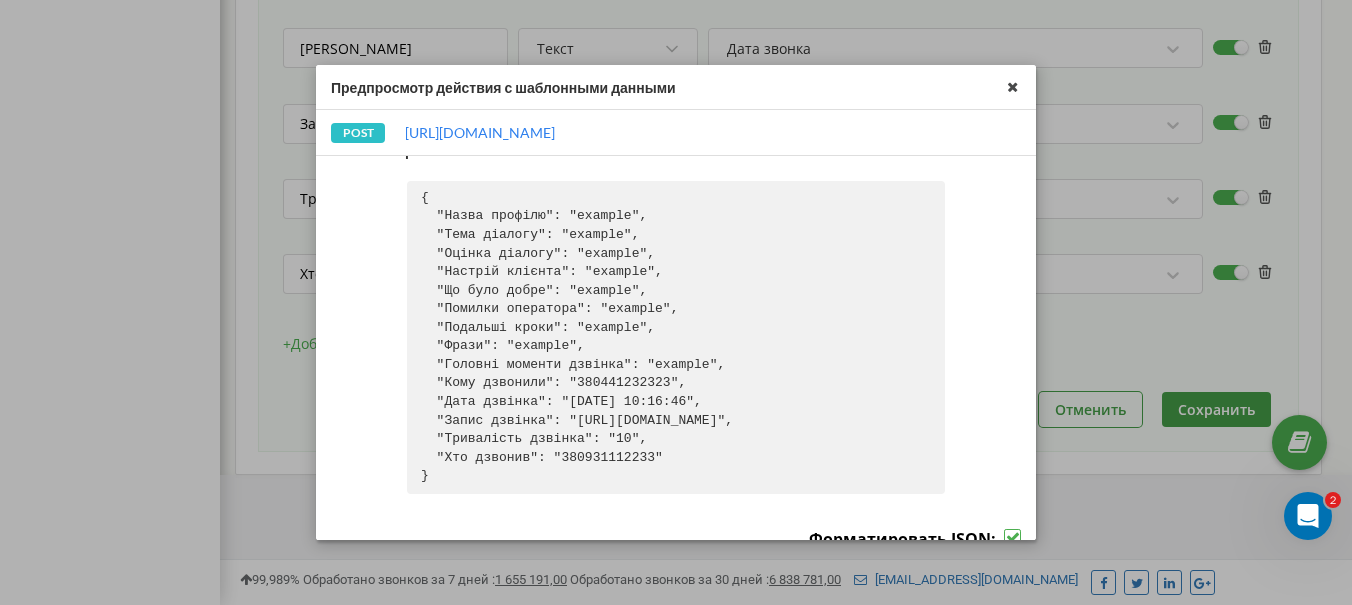 click at bounding box center [1012, 87] 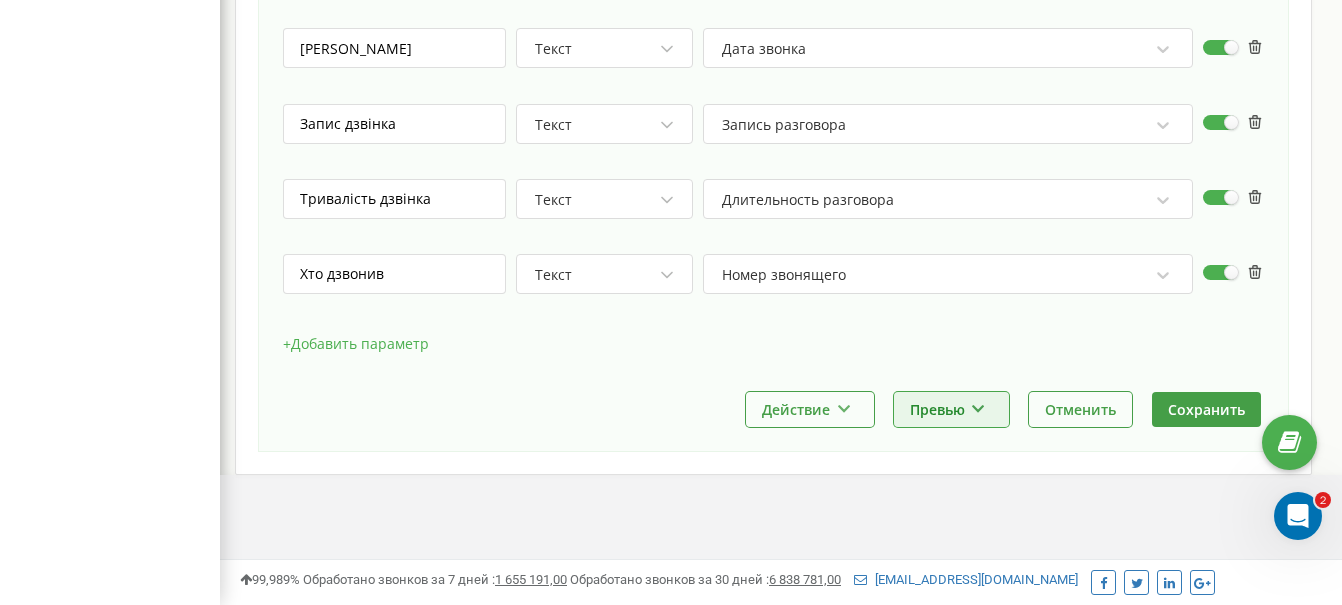 click on "Превью" at bounding box center (951, 409) 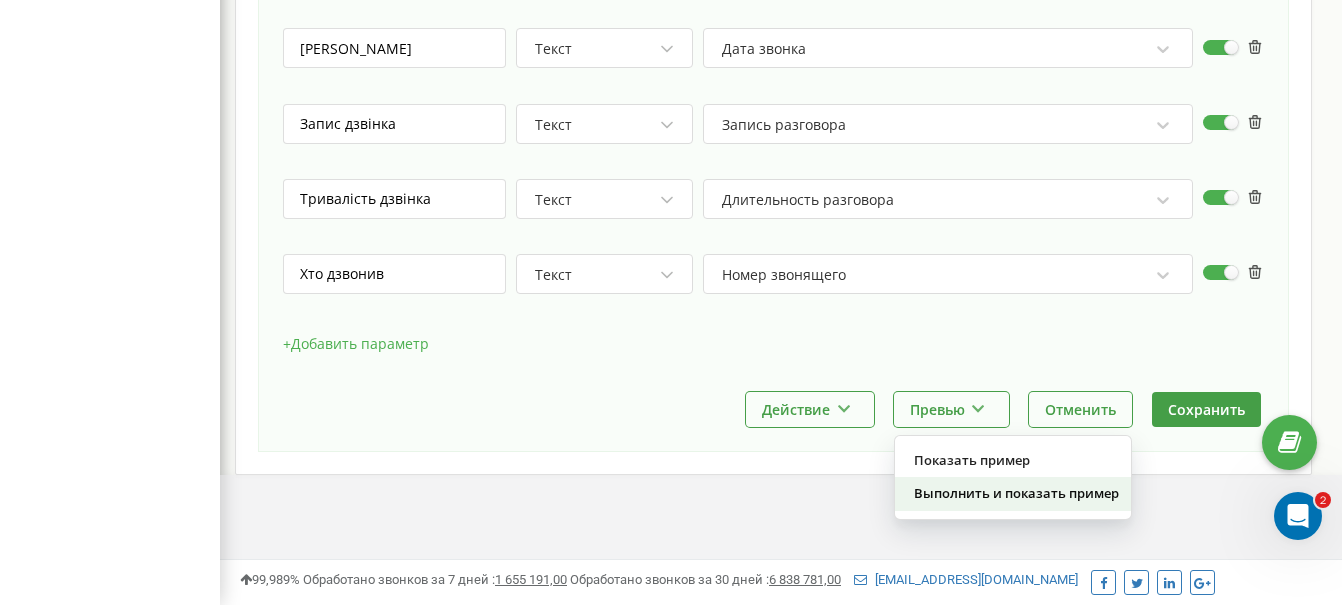 click on "Выполнить и показать пример" at bounding box center [1013, 493] 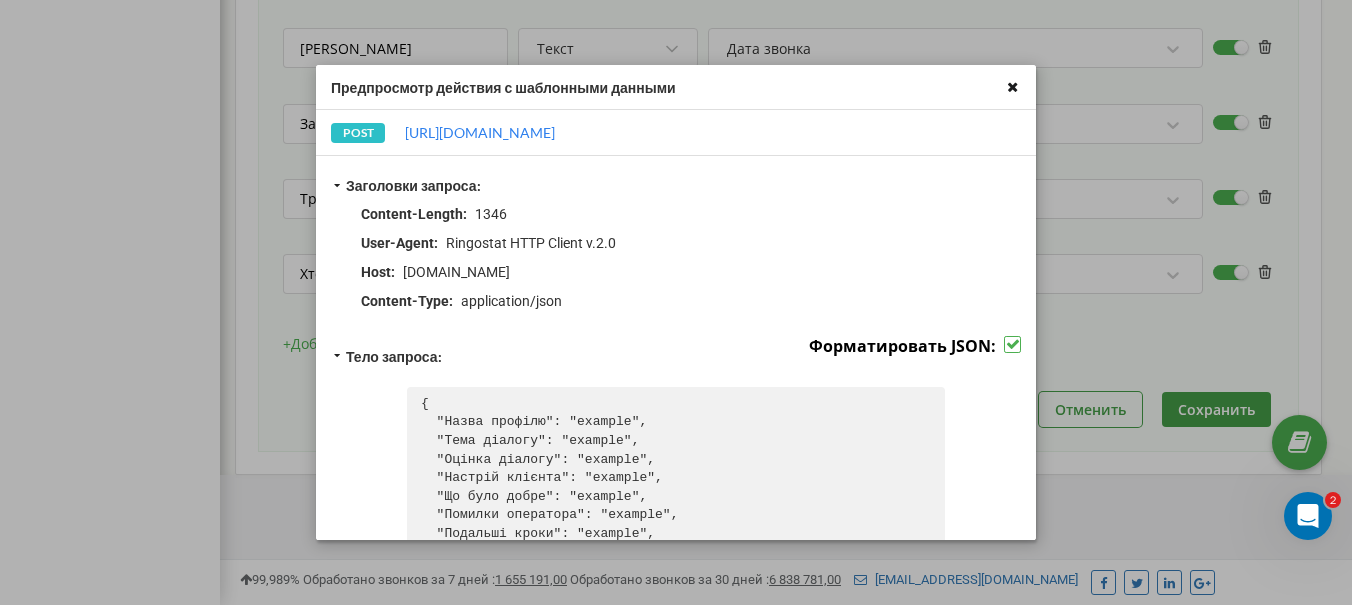click at bounding box center [1012, 87] 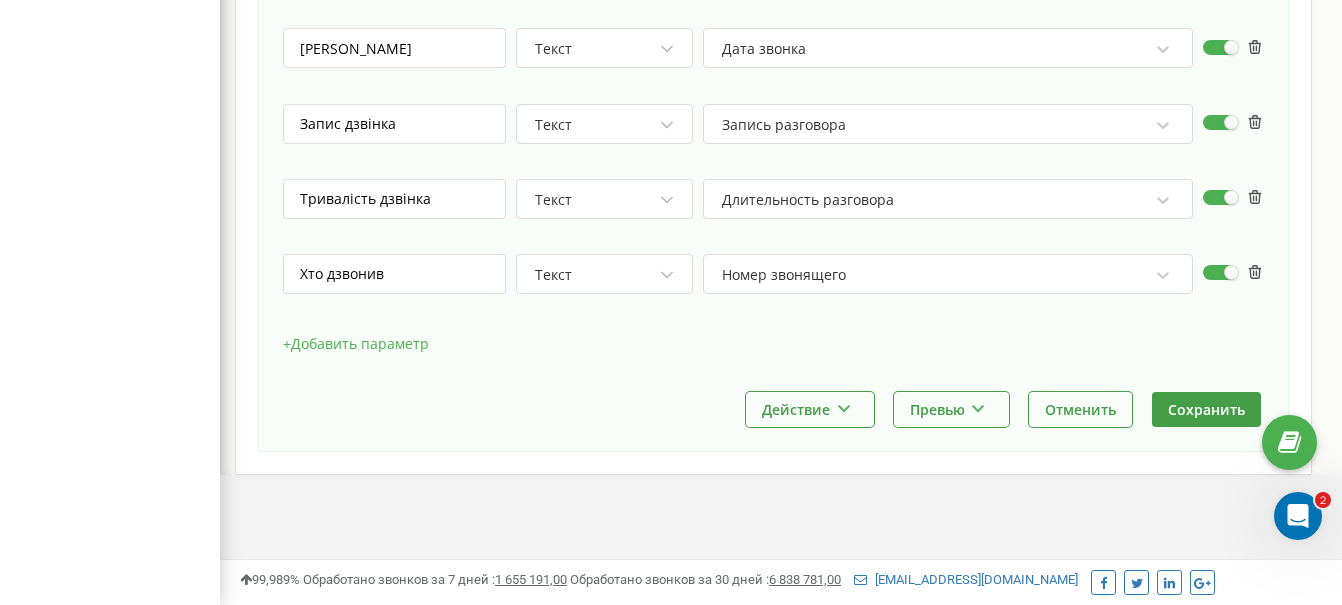 click on "+  Добавить параметр" at bounding box center (773, 354) 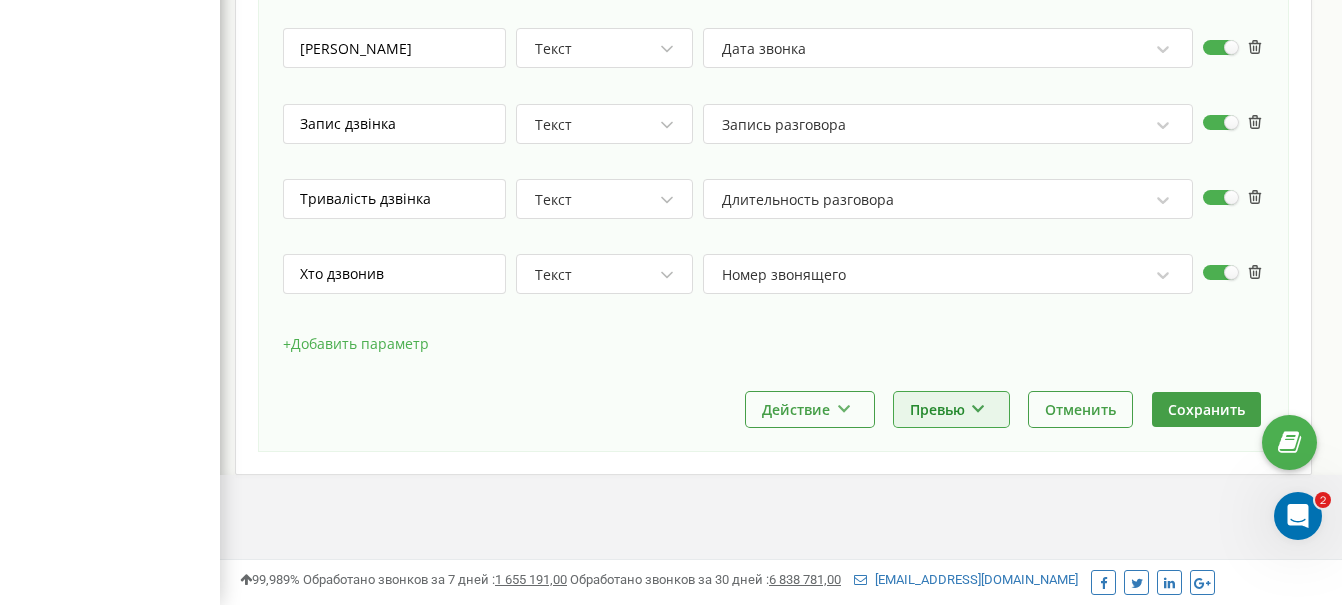 click on "Превью" at bounding box center (951, 409) 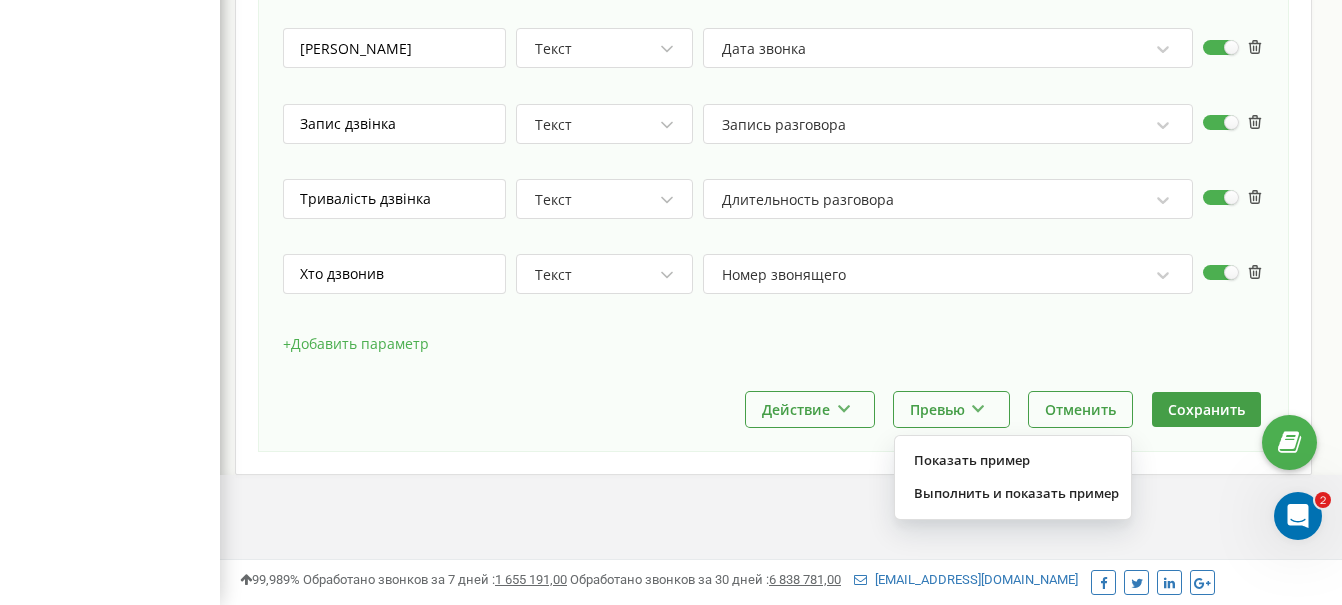 click on "+  Добавить параметр" at bounding box center [773, 354] 